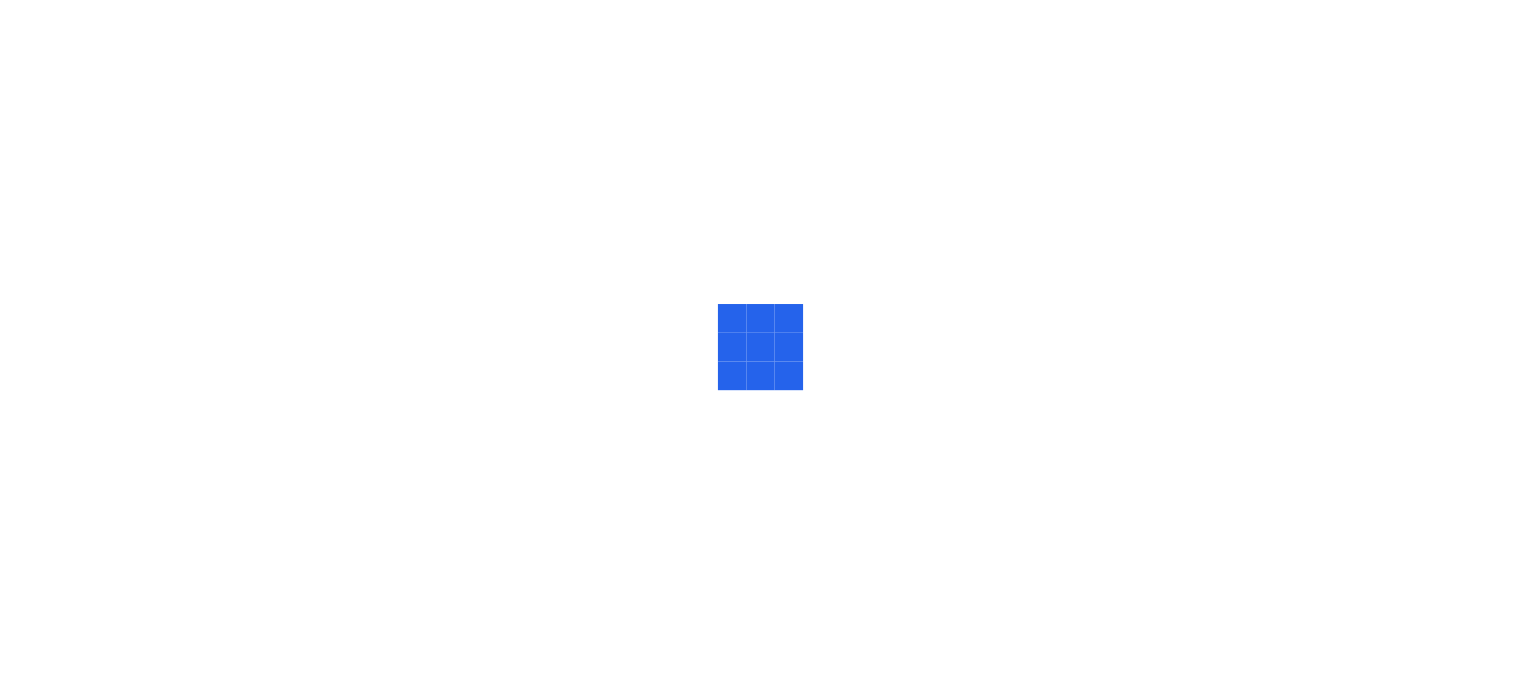 scroll, scrollTop: 0, scrollLeft: 0, axis: both 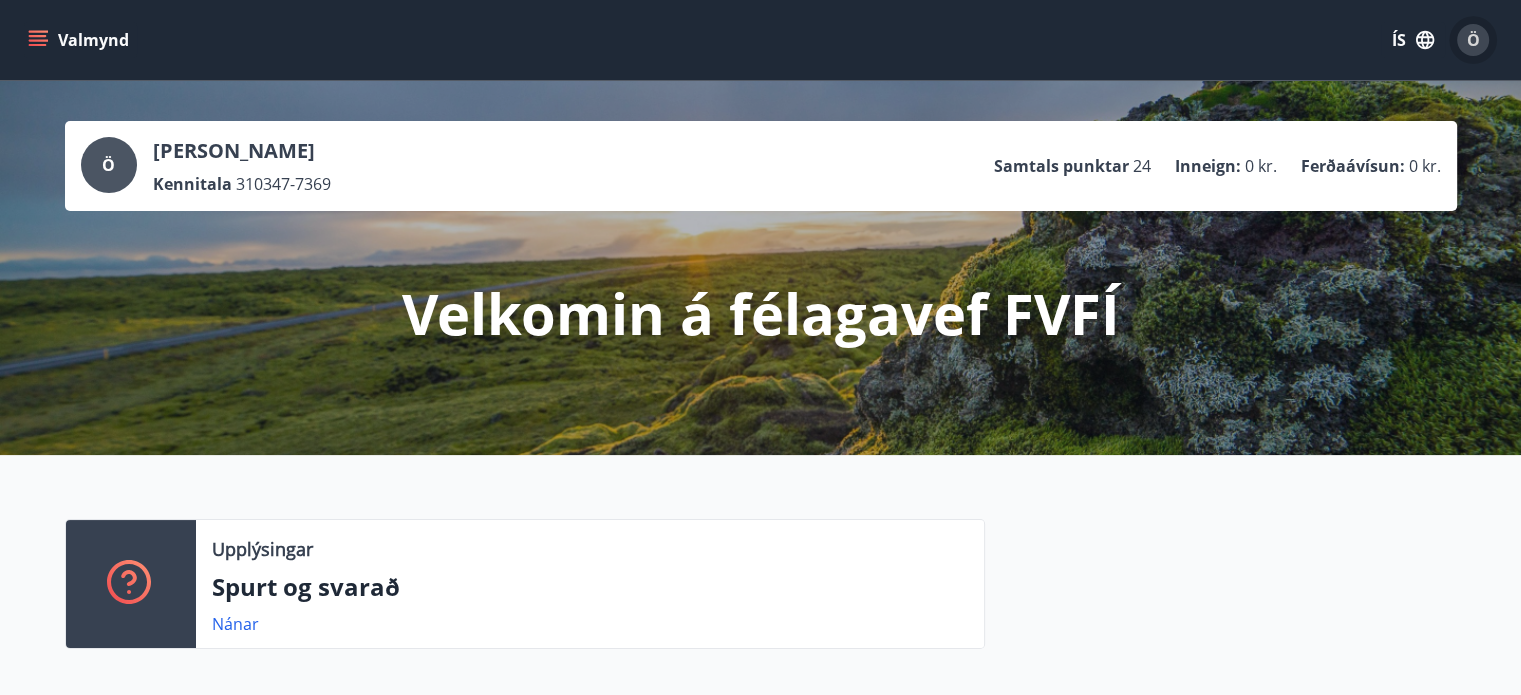click on "Ö" at bounding box center (1473, 40) 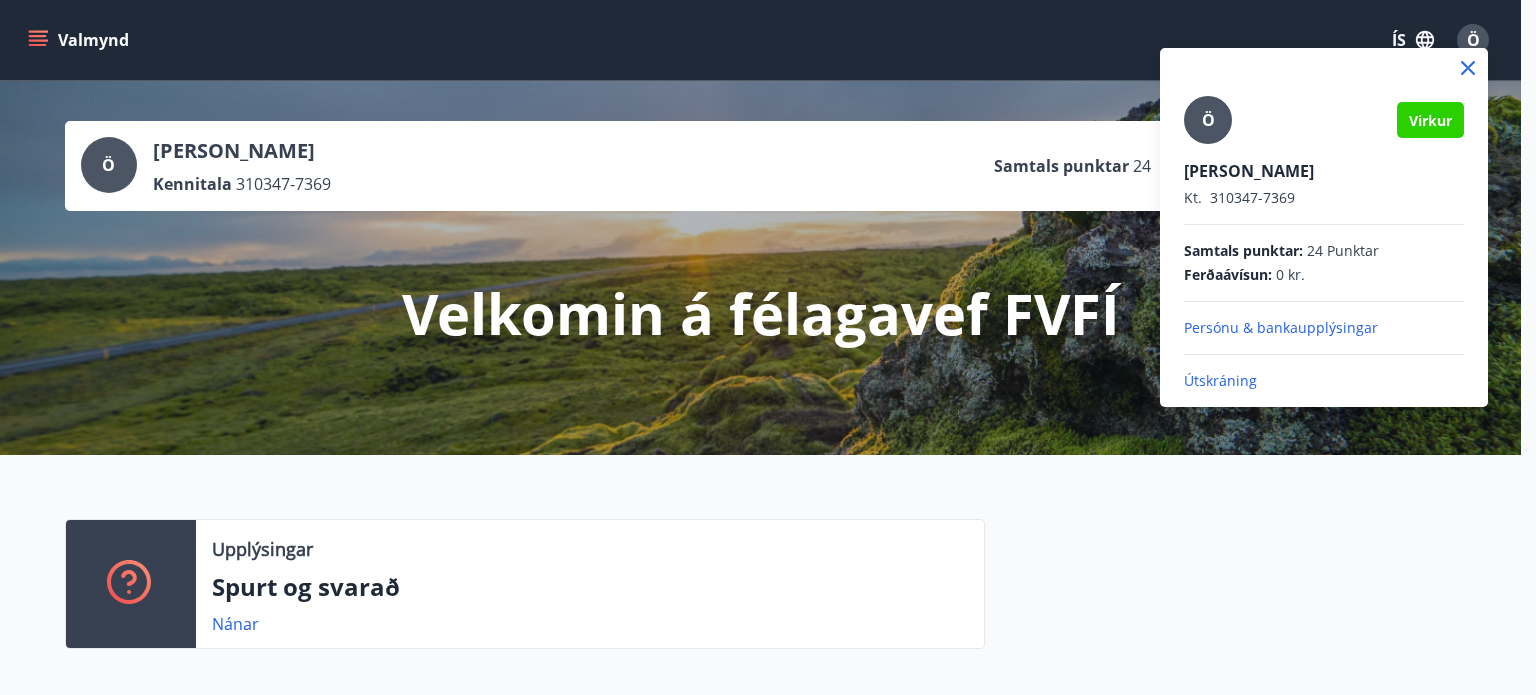 click 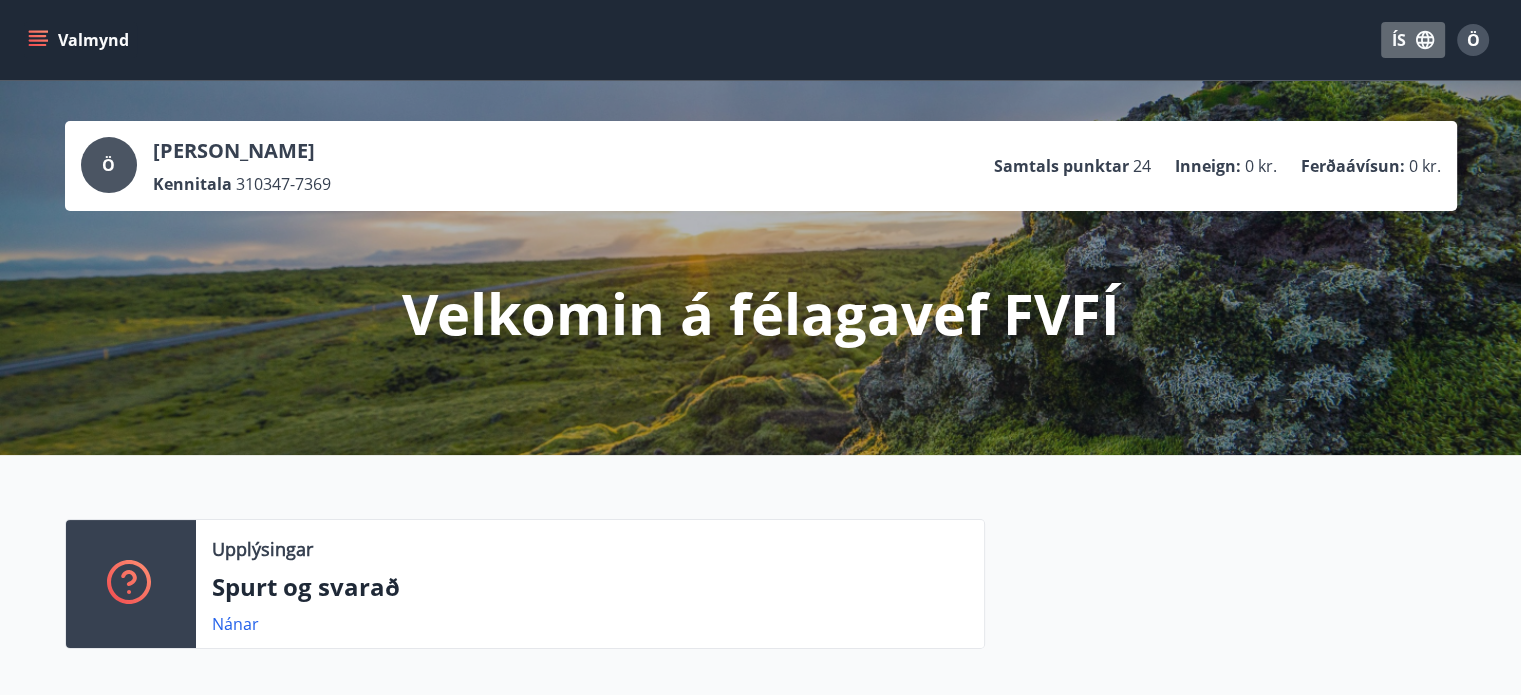 click 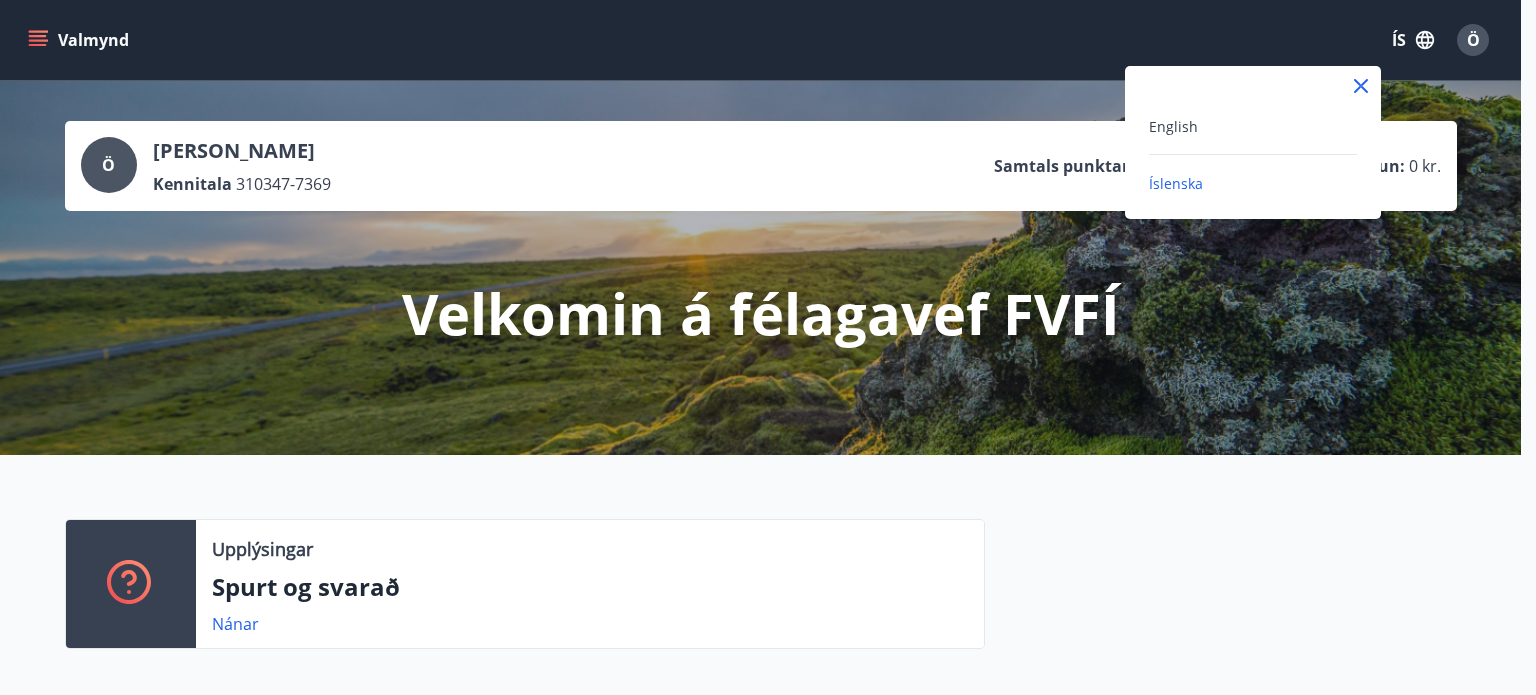 click at bounding box center (768, 347) 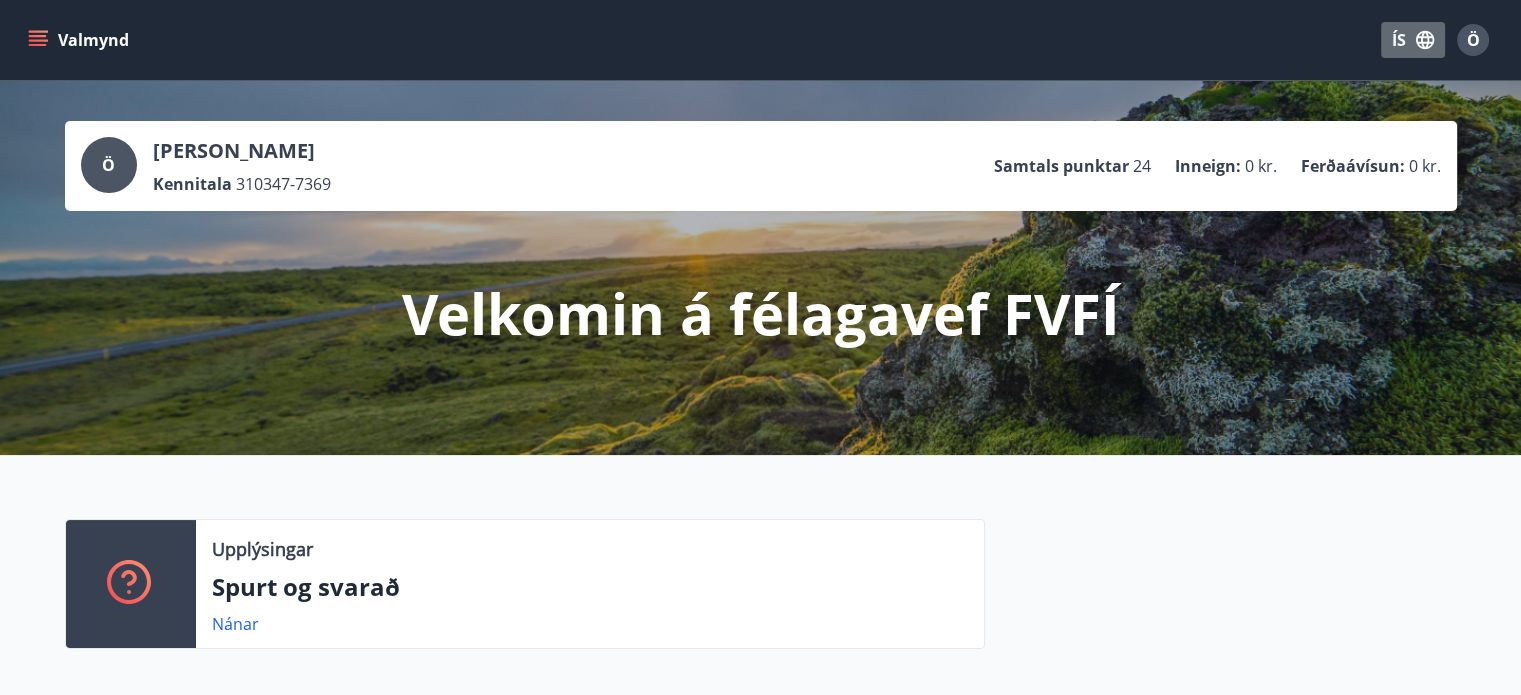 click on "ÍS" at bounding box center (1413, 40) 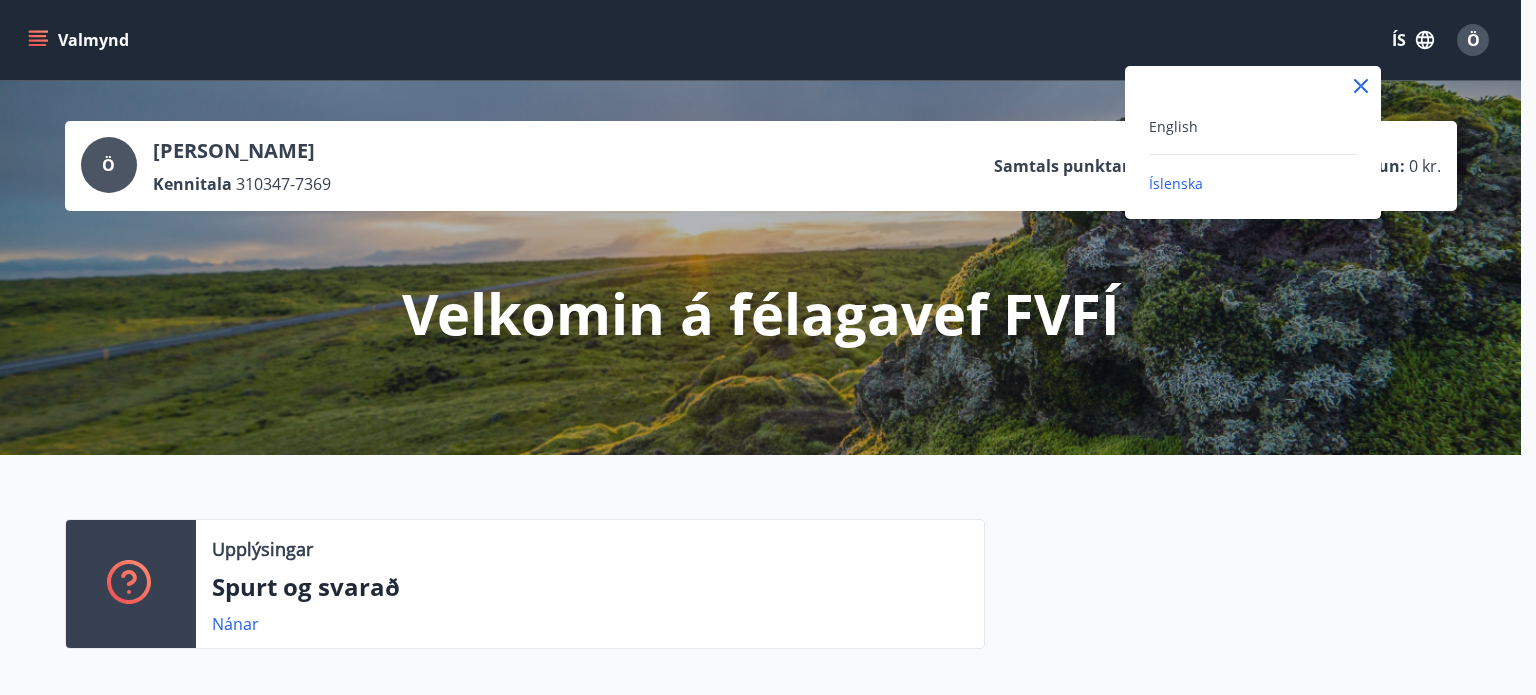click at bounding box center [768, 347] 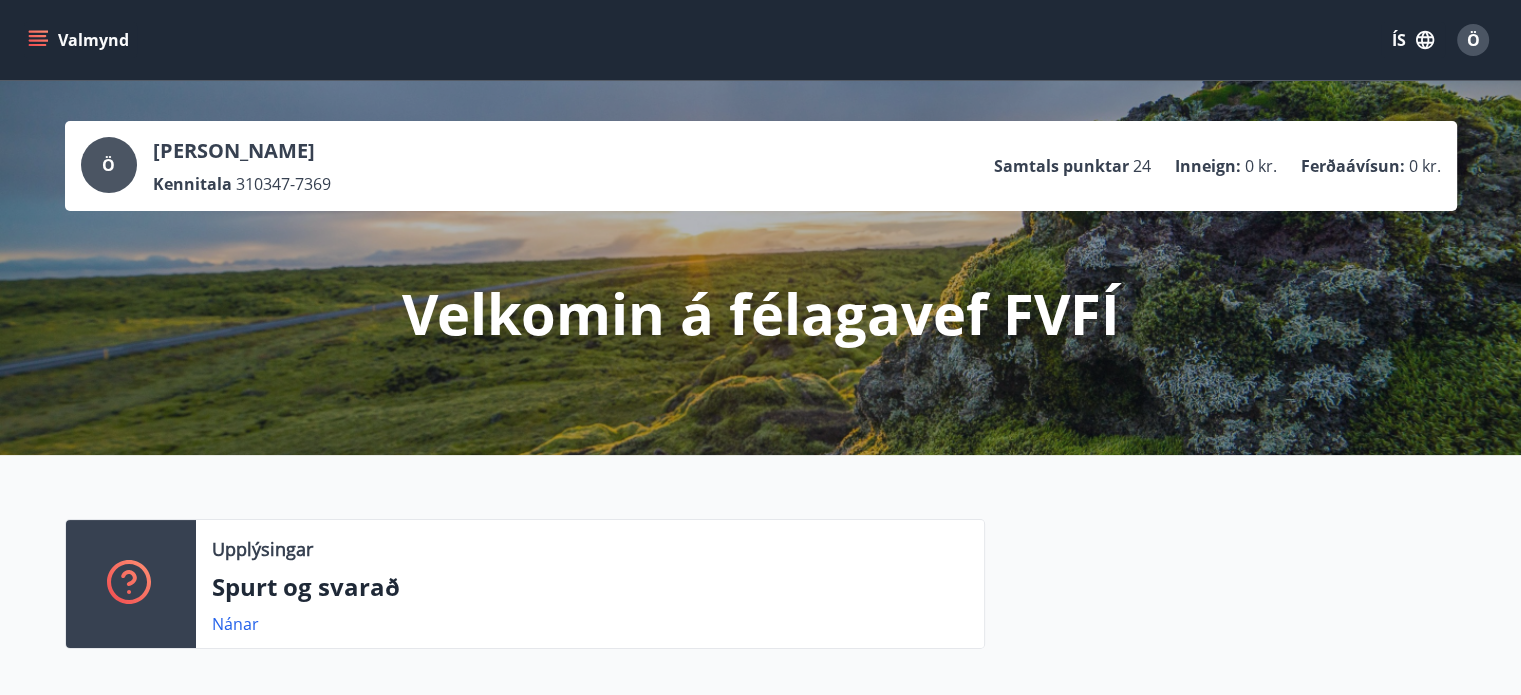 click on "Valmynd ÍS Ö" at bounding box center [760, 40] 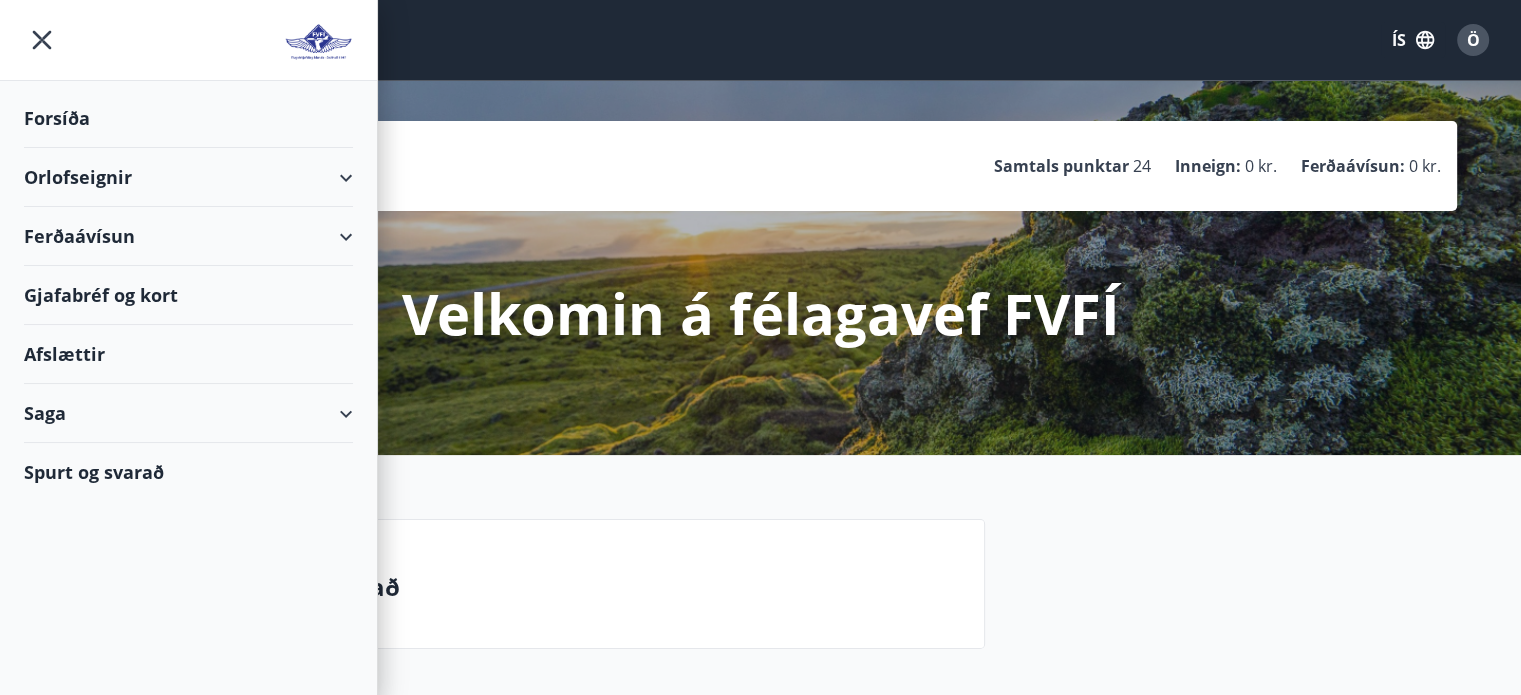 click on "Forsíða" at bounding box center (188, 118) 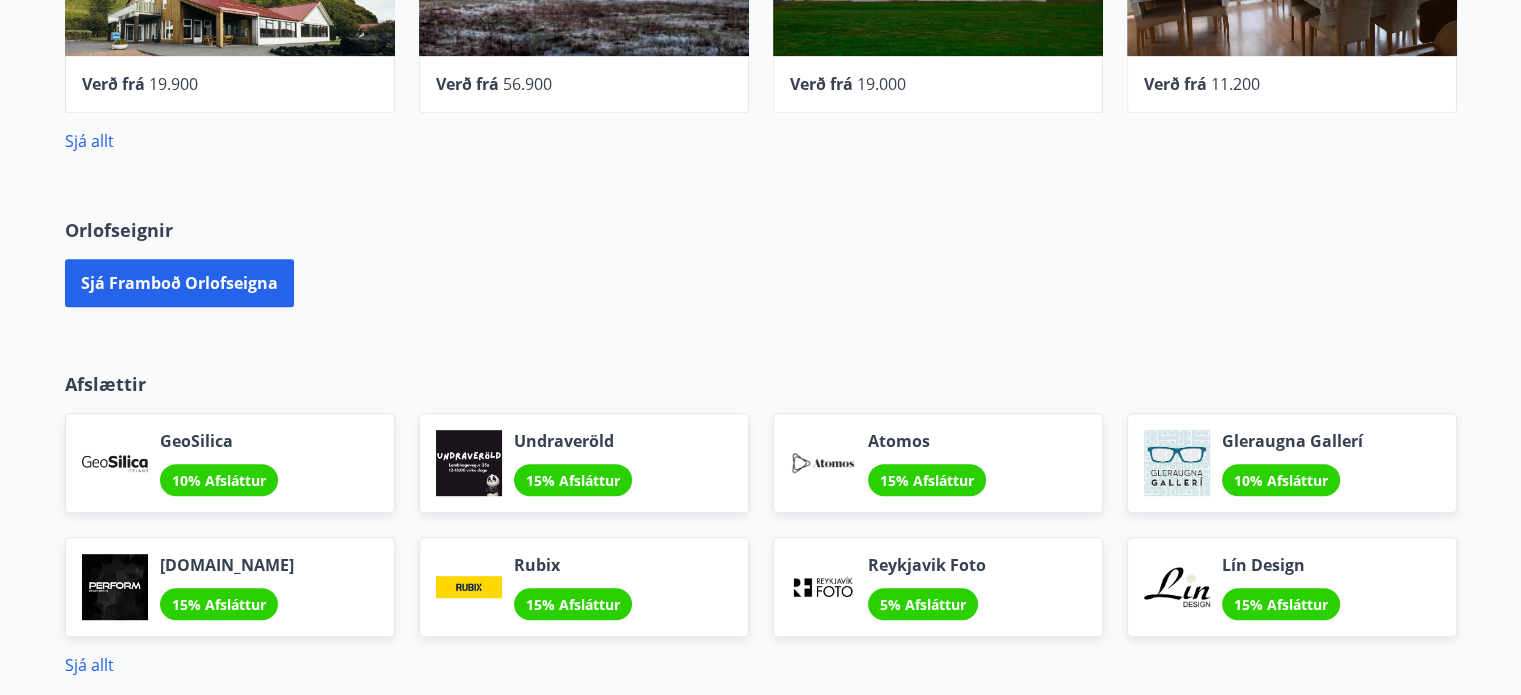scroll, scrollTop: 900, scrollLeft: 0, axis: vertical 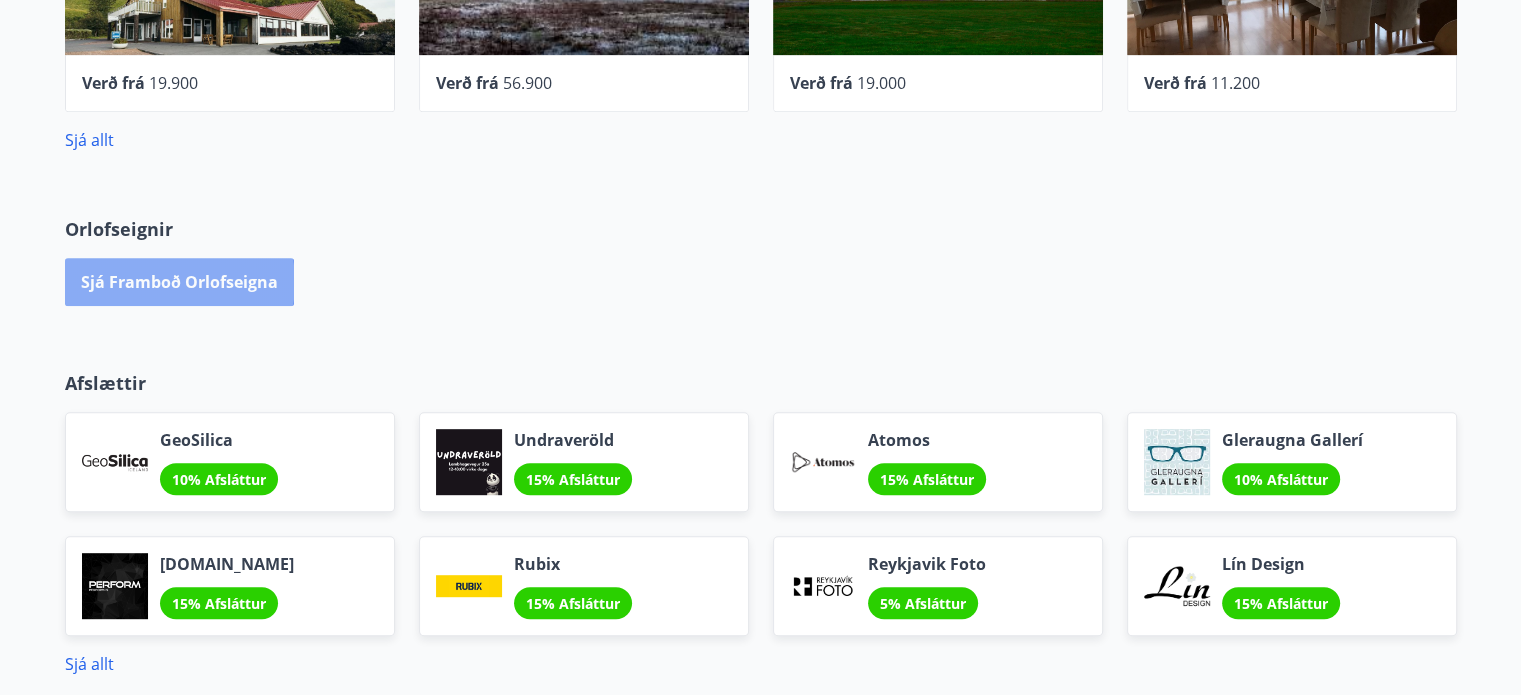 click on "Sjá framboð orlofseigna" at bounding box center (179, 282) 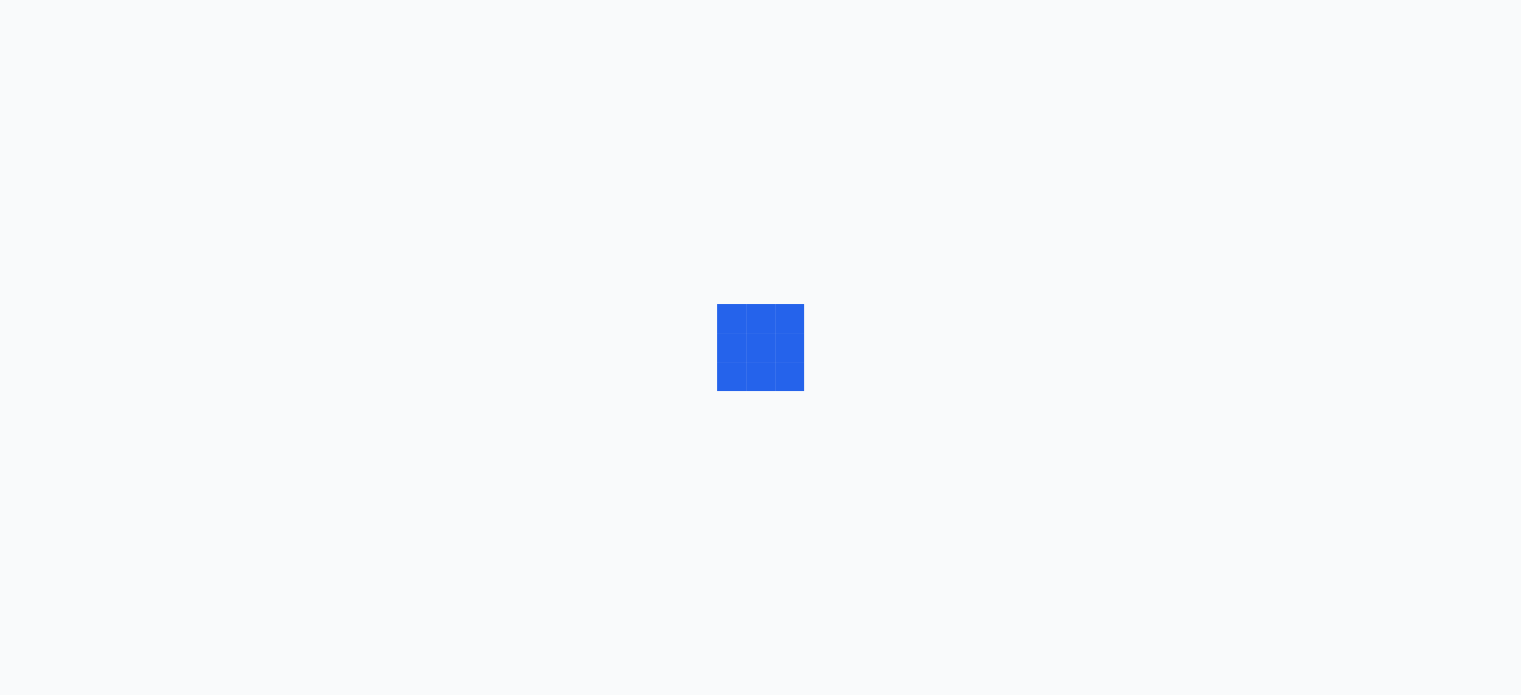 scroll, scrollTop: 0, scrollLeft: 0, axis: both 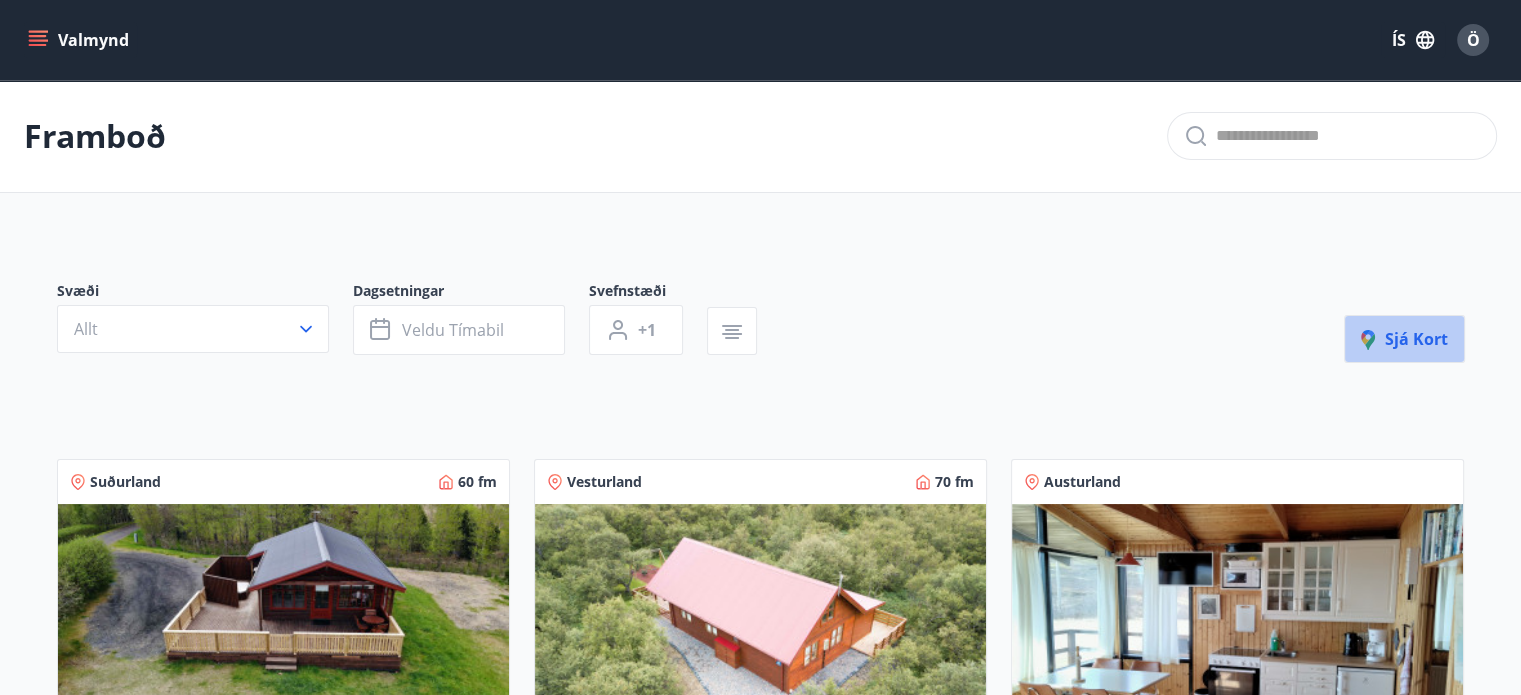 click on "Sjá kort" at bounding box center (1404, 339) 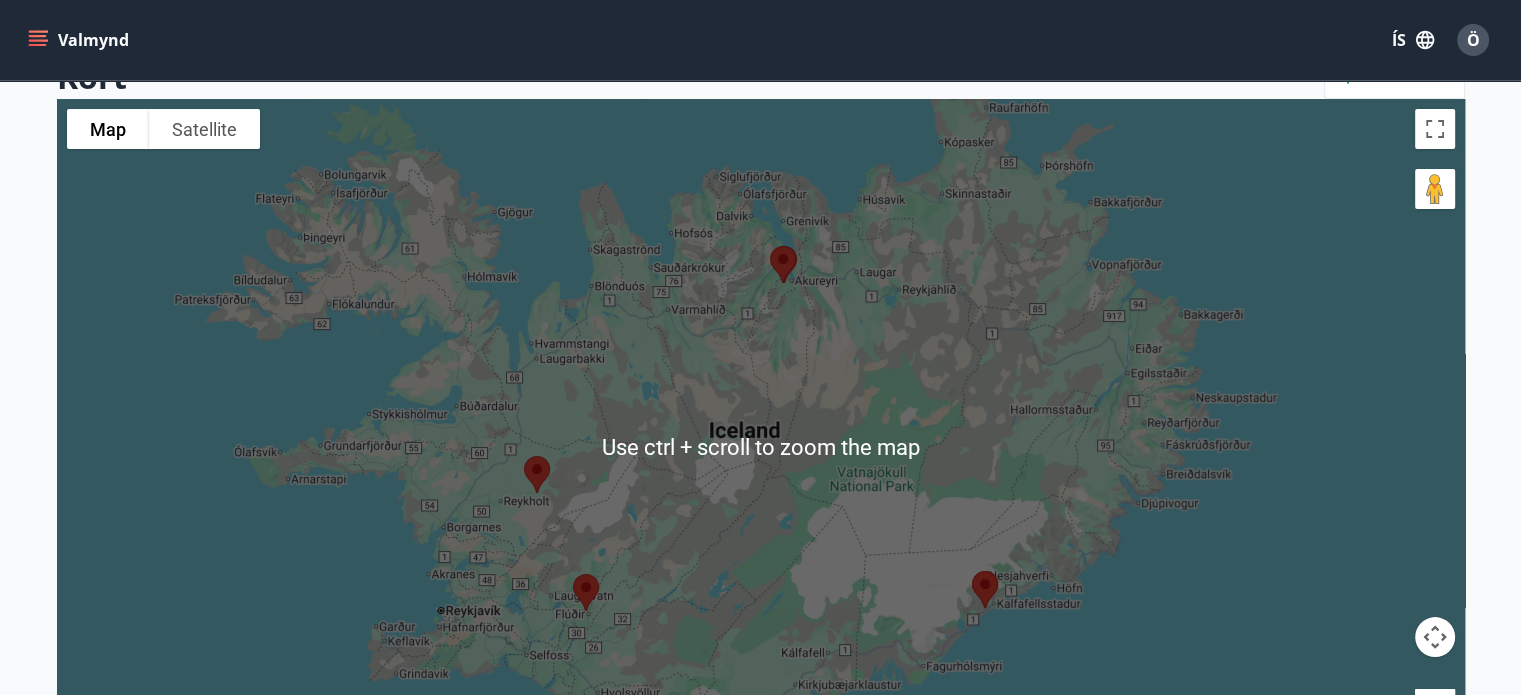 scroll, scrollTop: 100, scrollLeft: 0, axis: vertical 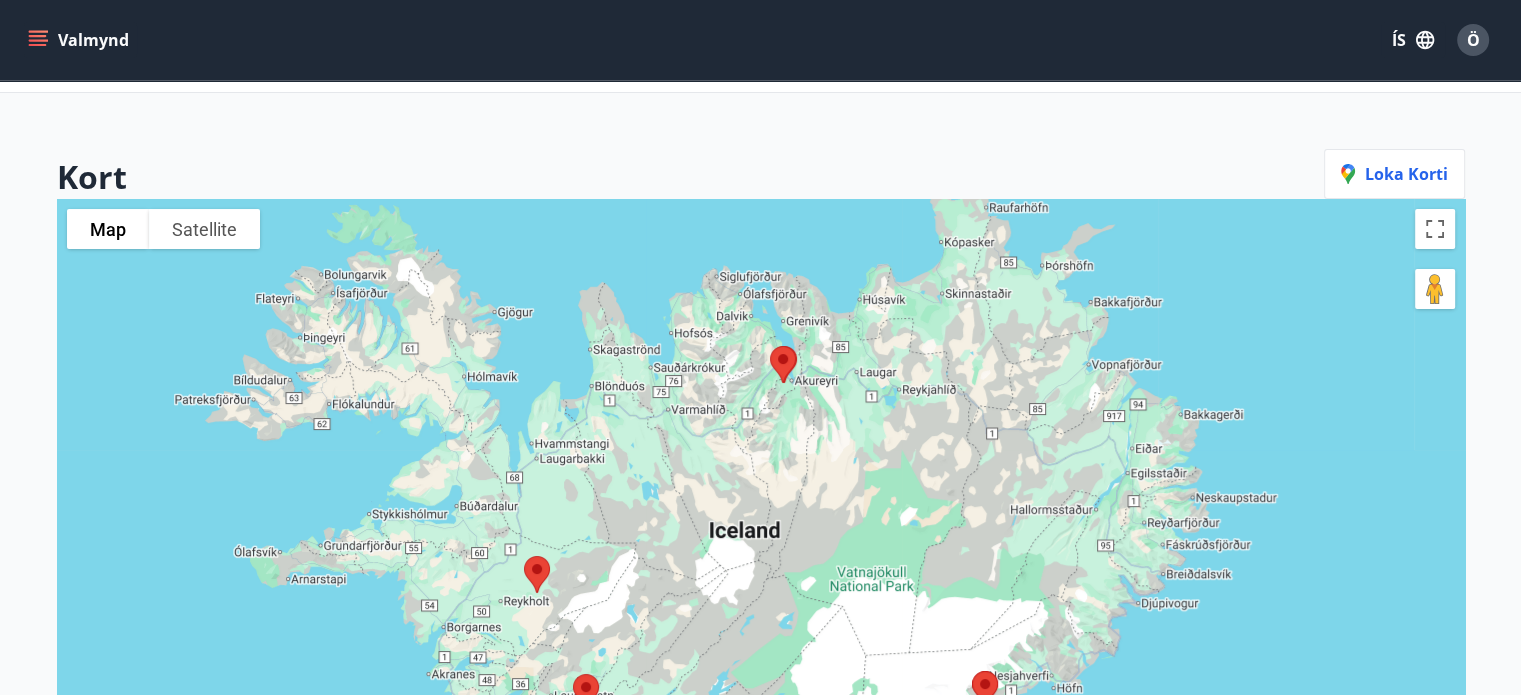 click at bounding box center (783, 364) 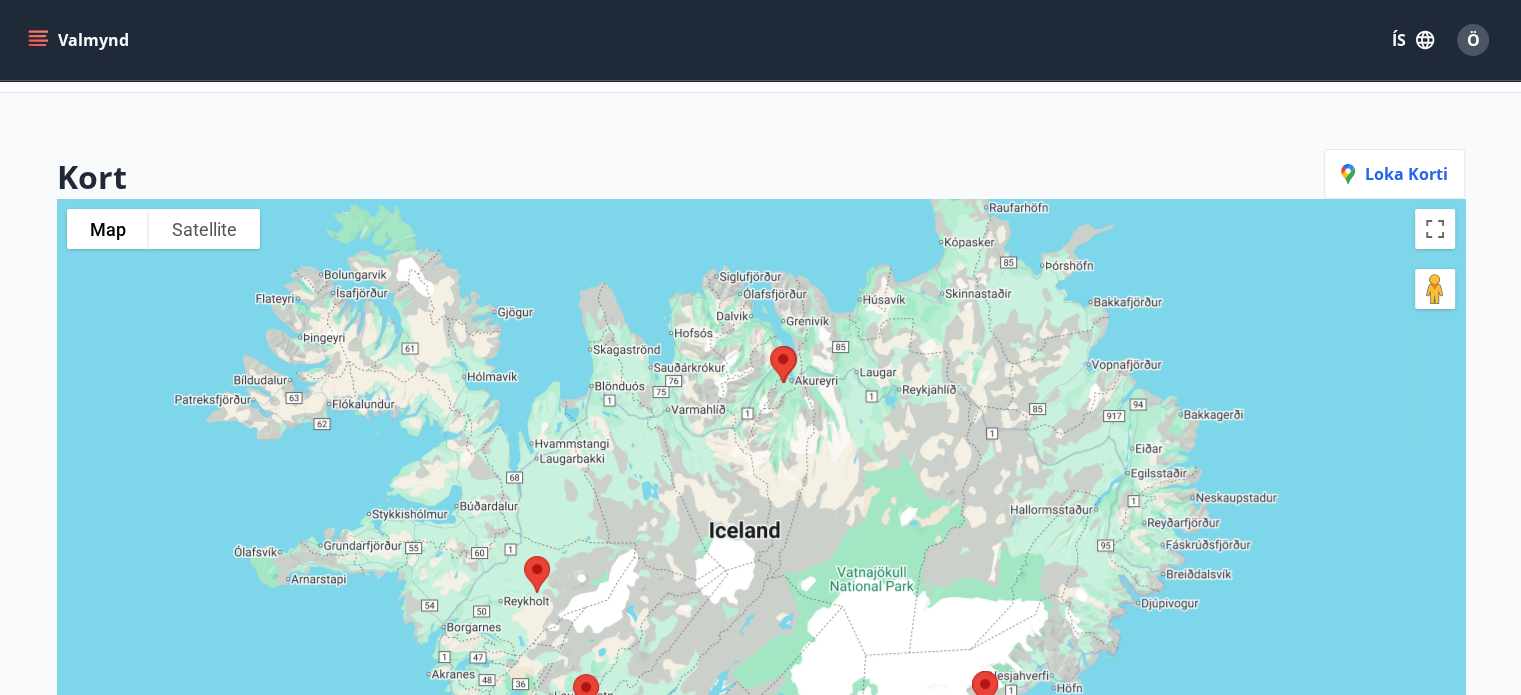 click at bounding box center (783, 364) 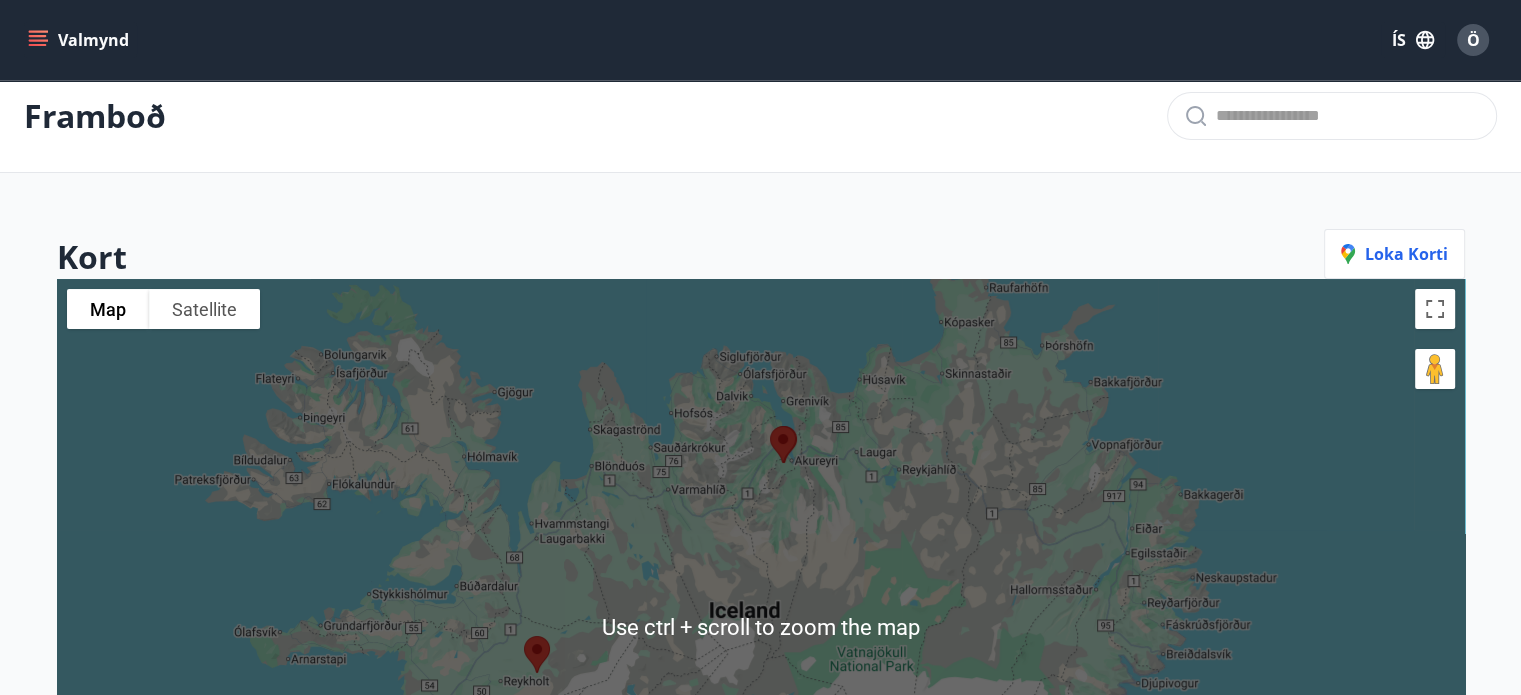 scroll, scrollTop: 0, scrollLeft: 0, axis: both 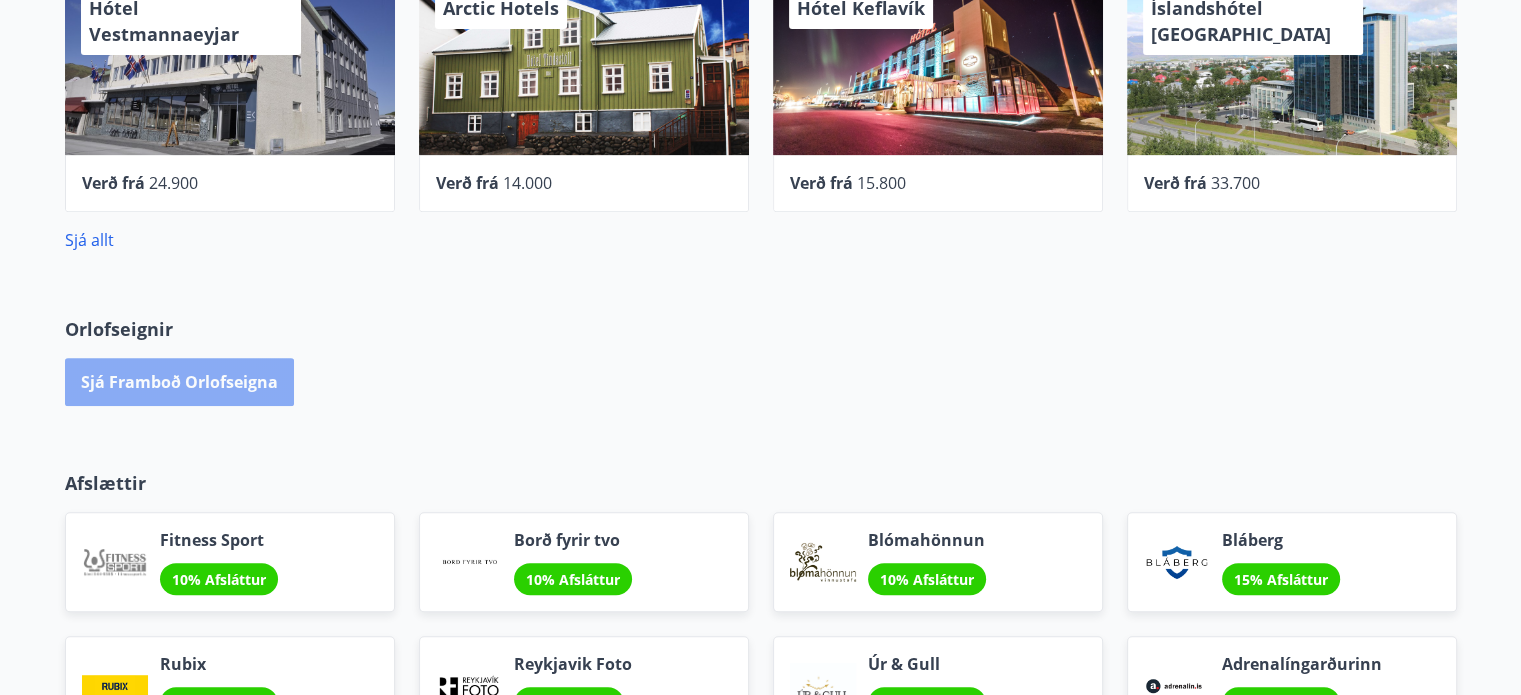 click on "Sjá framboð orlofseigna" at bounding box center [179, 382] 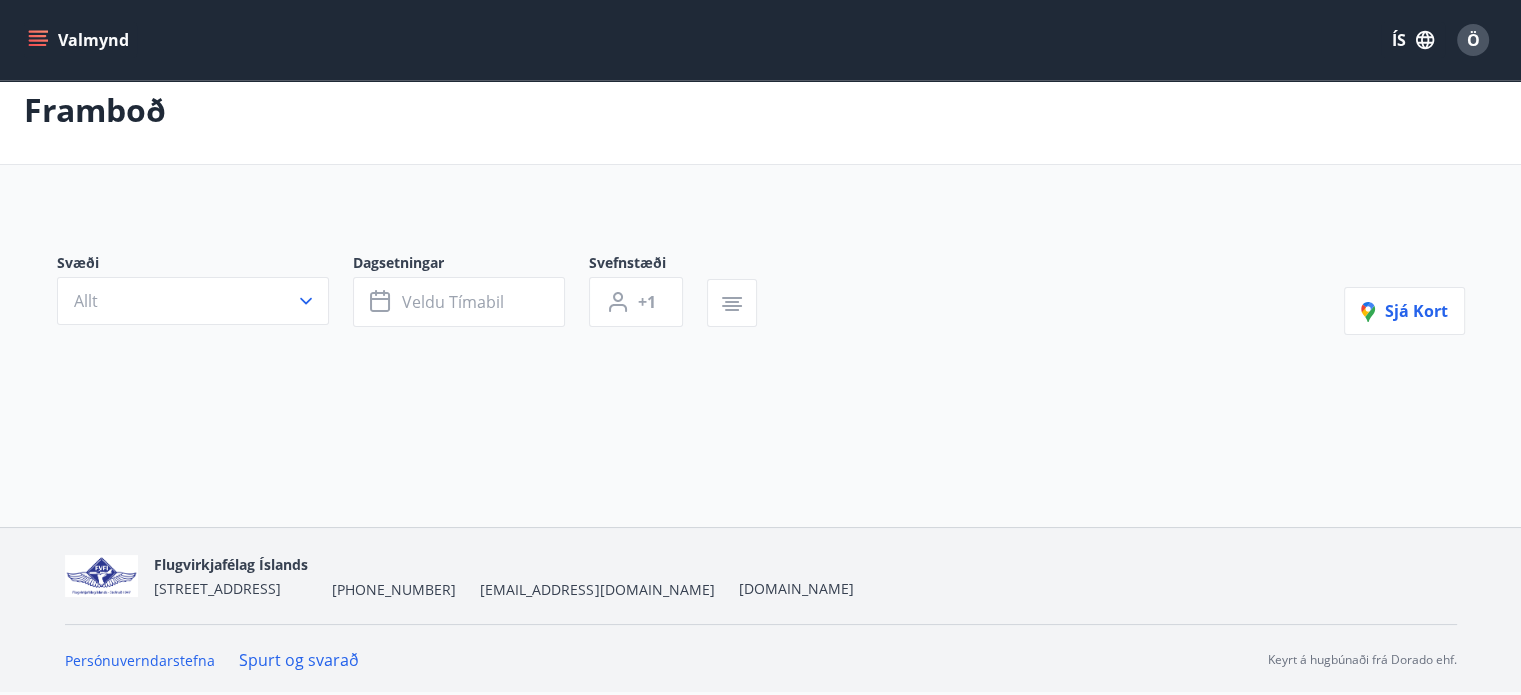 scroll, scrollTop: 0, scrollLeft: 0, axis: both 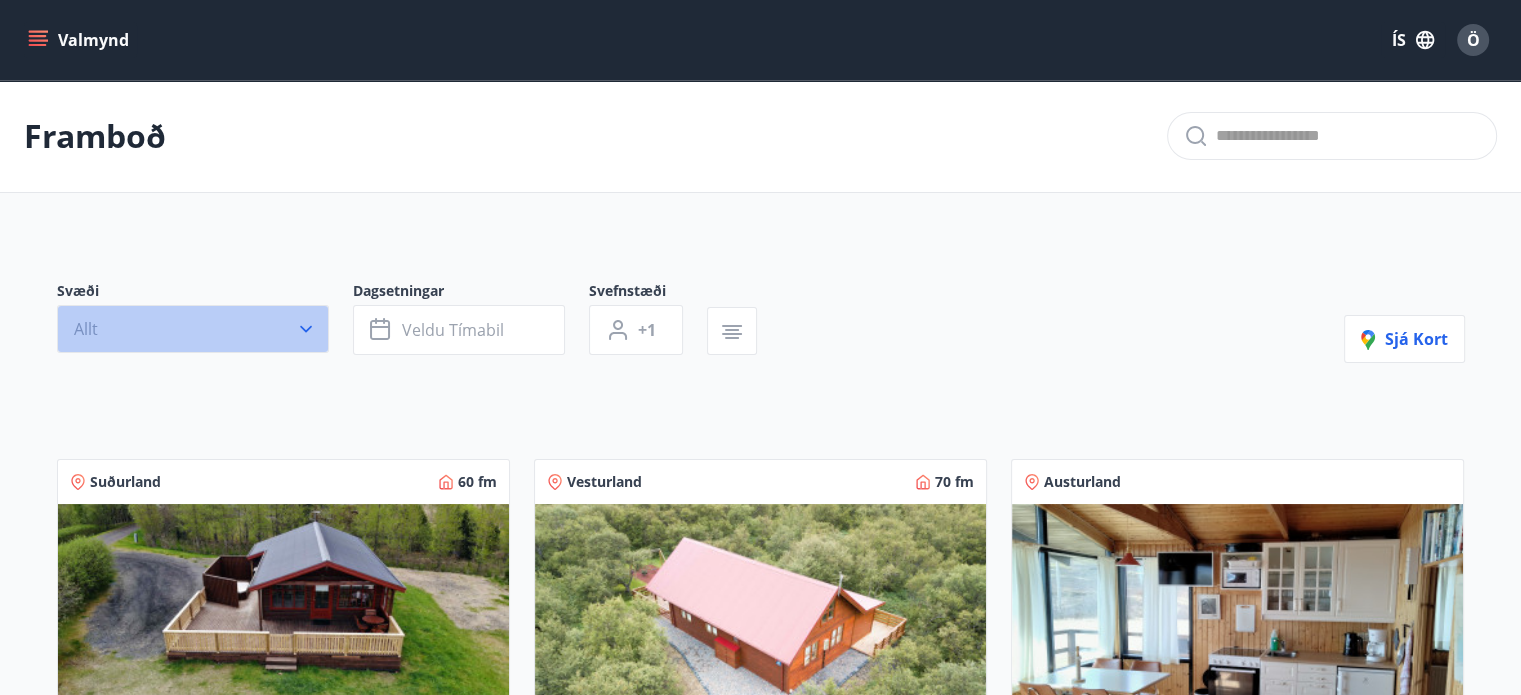 click 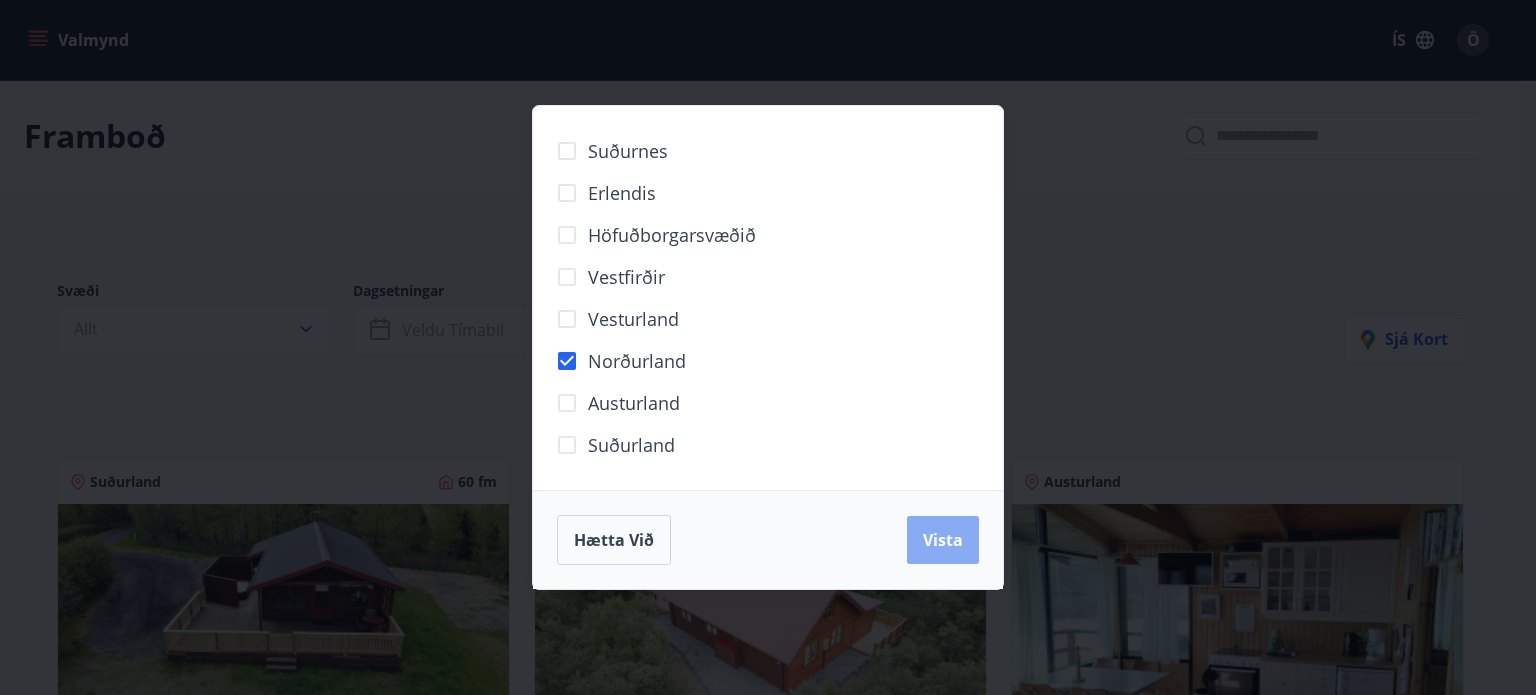 click on "Vista" at bounding box center (943, 540) 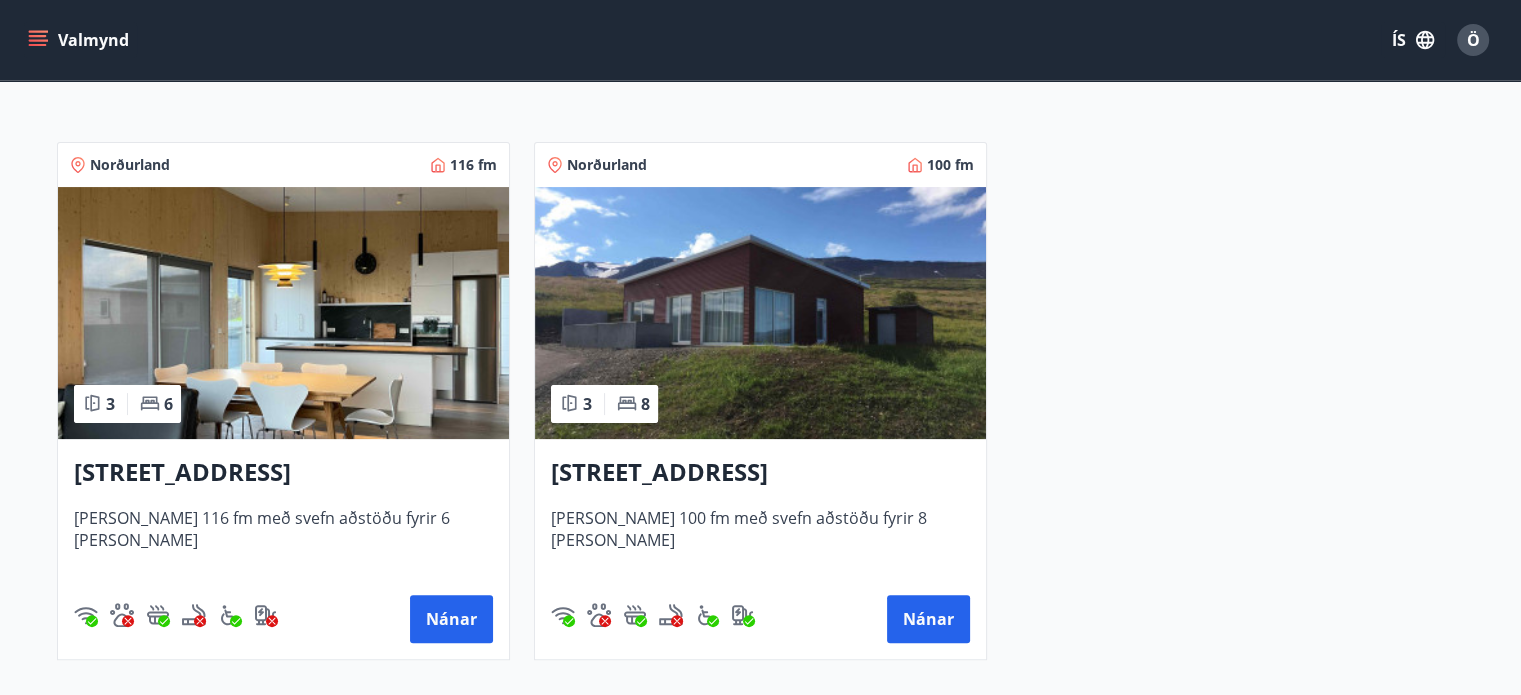 scroll, scrollTop: 400, scrollLeft: 0, axis: vertical 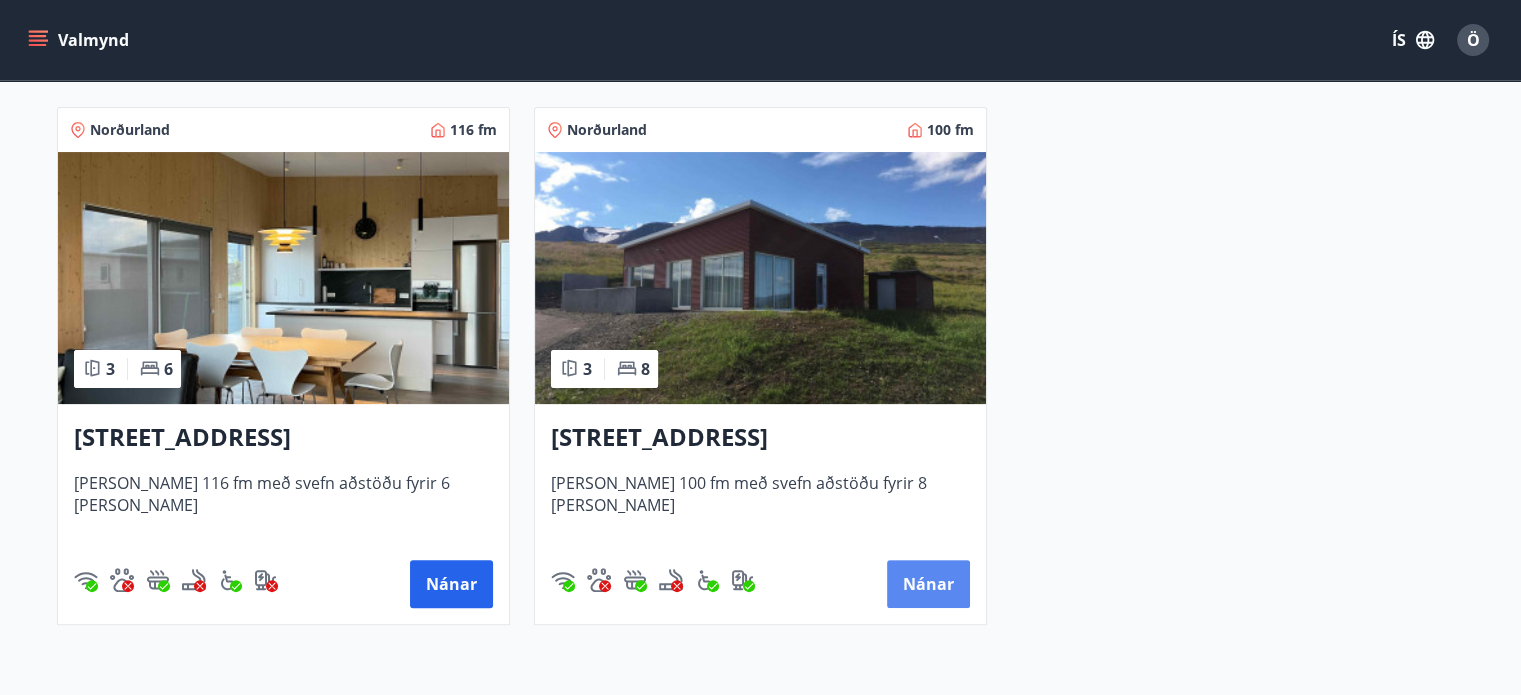 click on "Nánar" at bounding box center [928, 584] 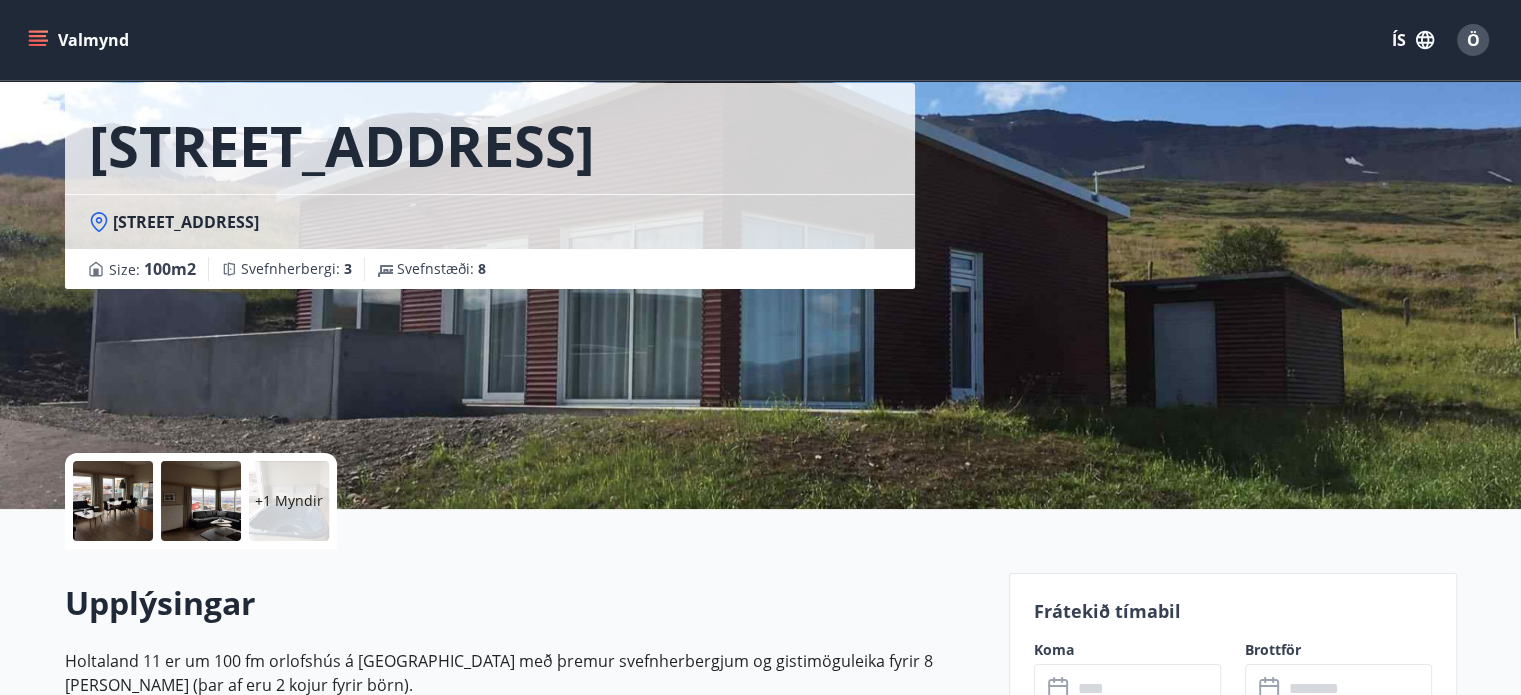scroll, scrollTop: 0, scrollLeft: 0, axis: both 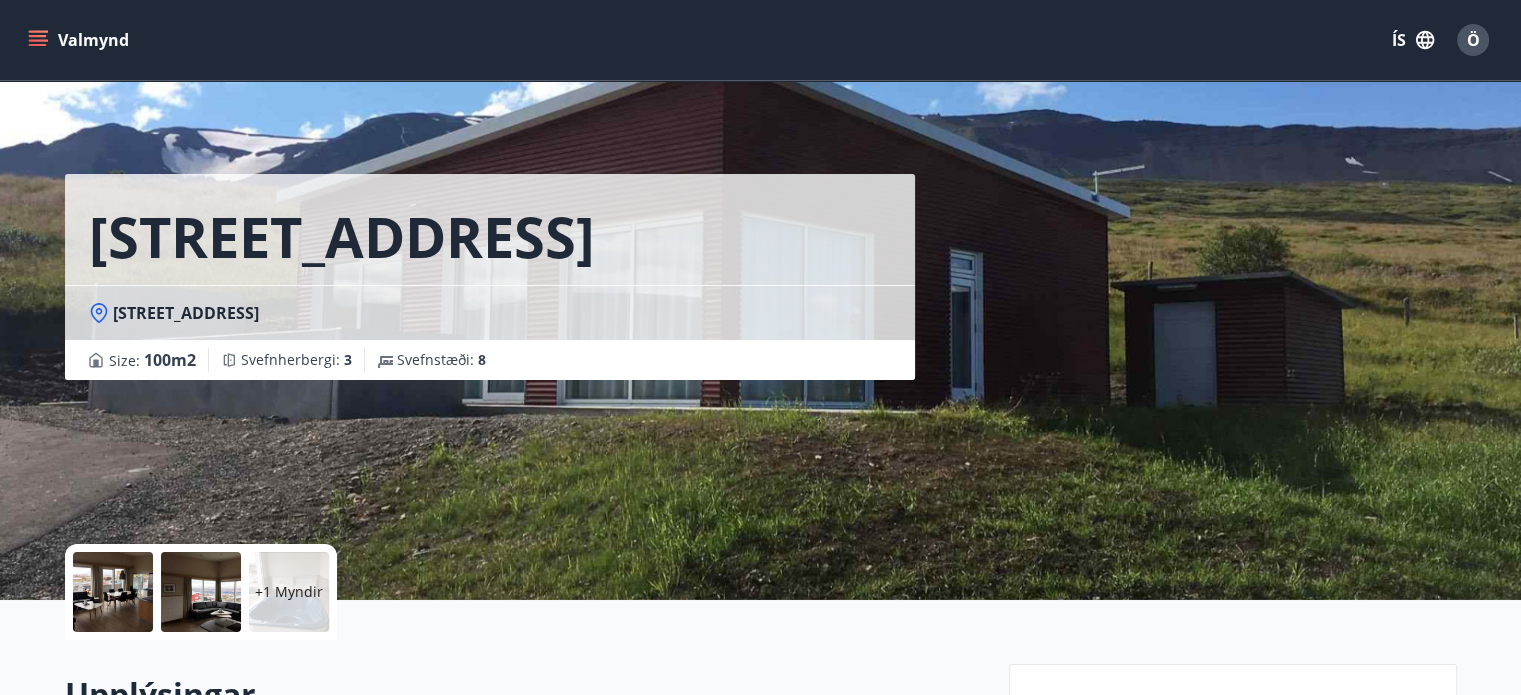 click 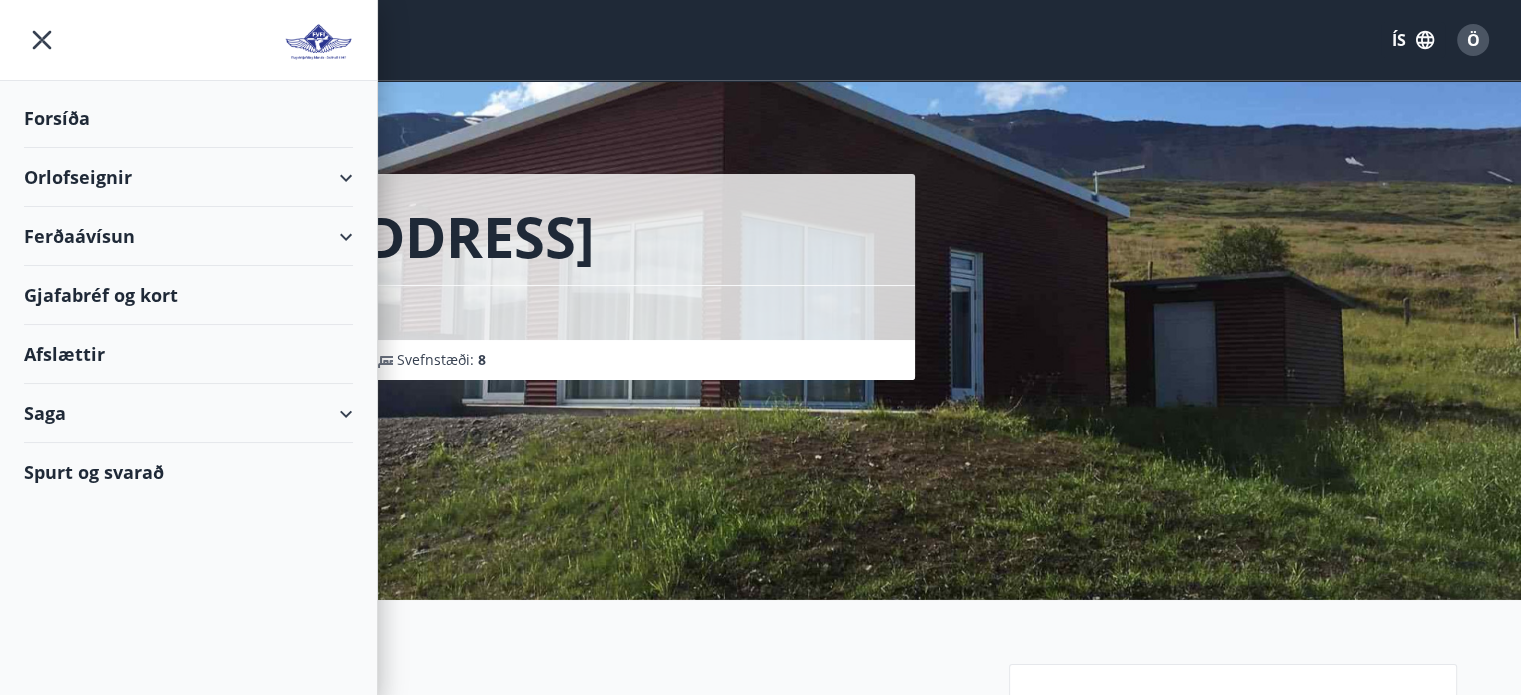 click on "Orlofseignir" at bounding box center (188, 177) 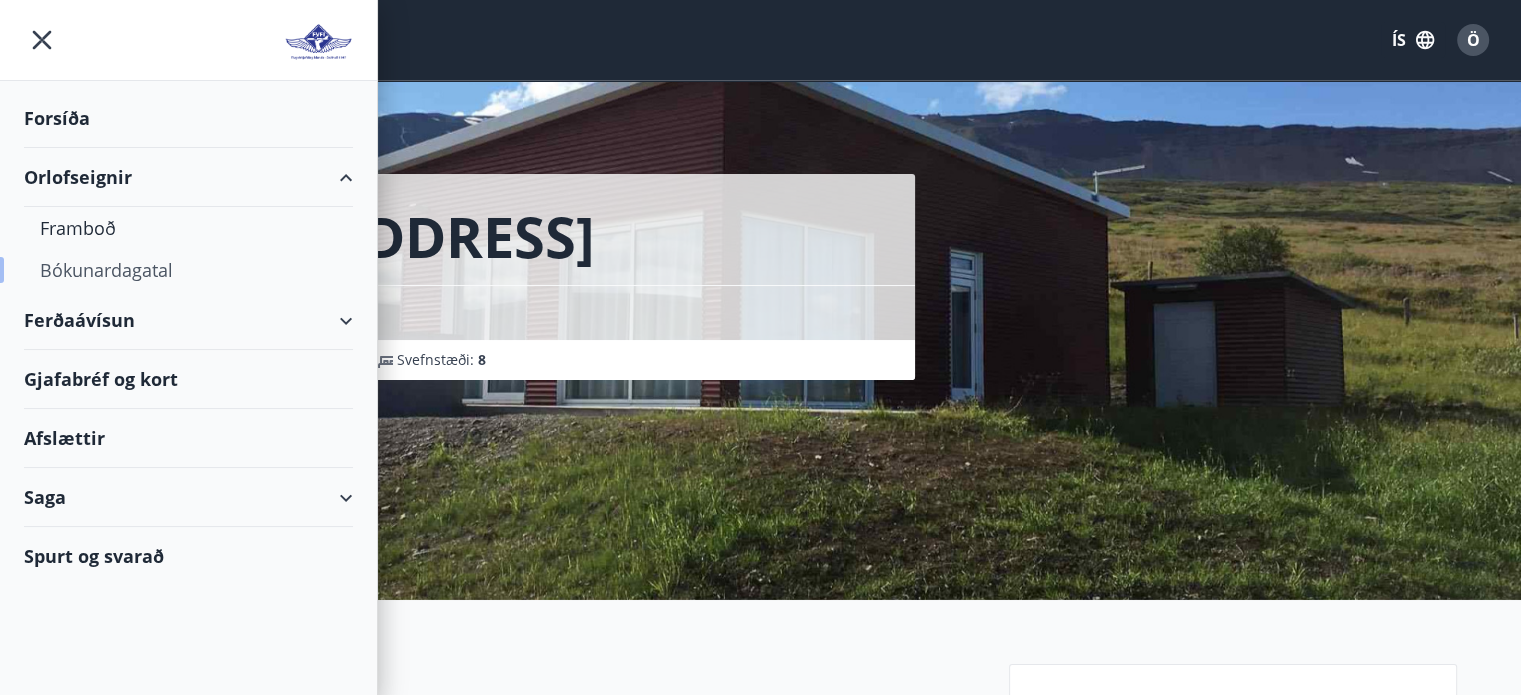 click on "Bókunardagatal" at bounding box center [188, 270] 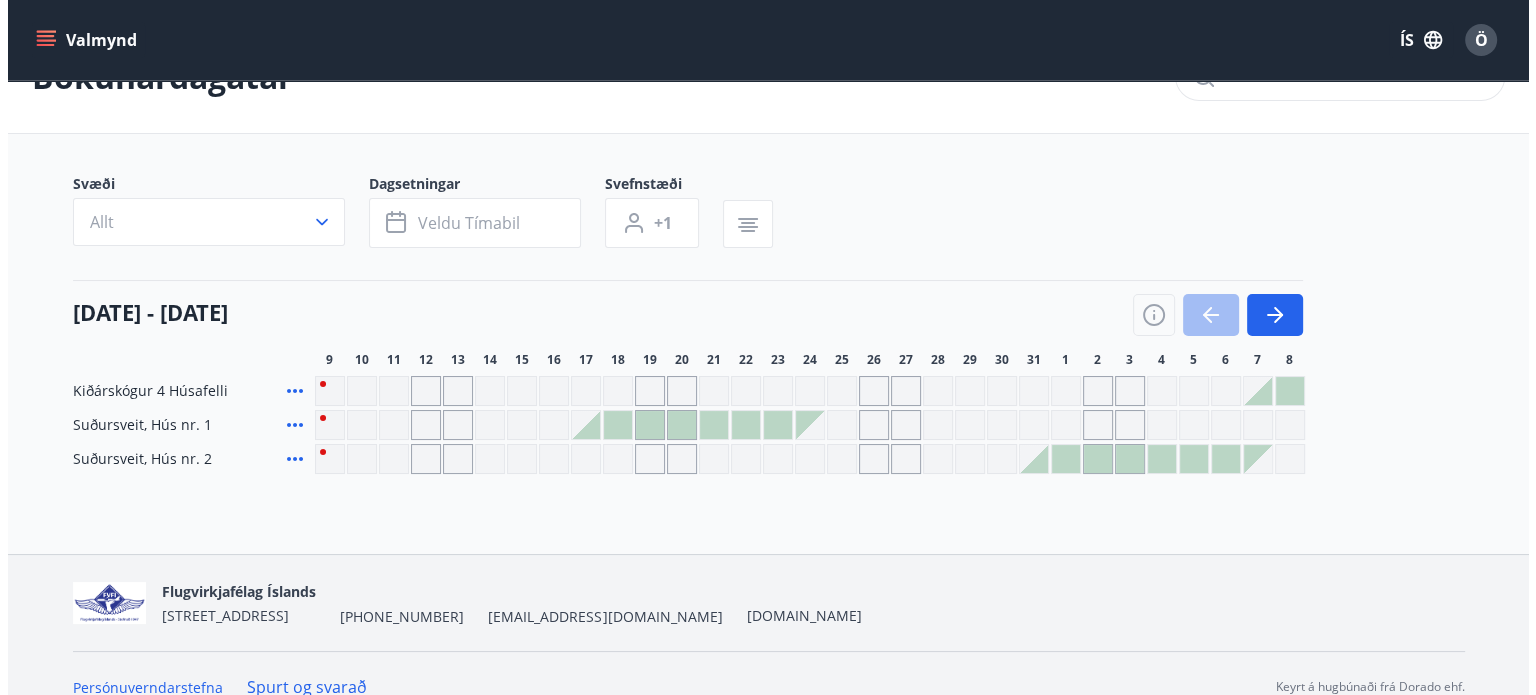 scroll, scrollTop: 84, scrollLeft: 0, axis: vertical 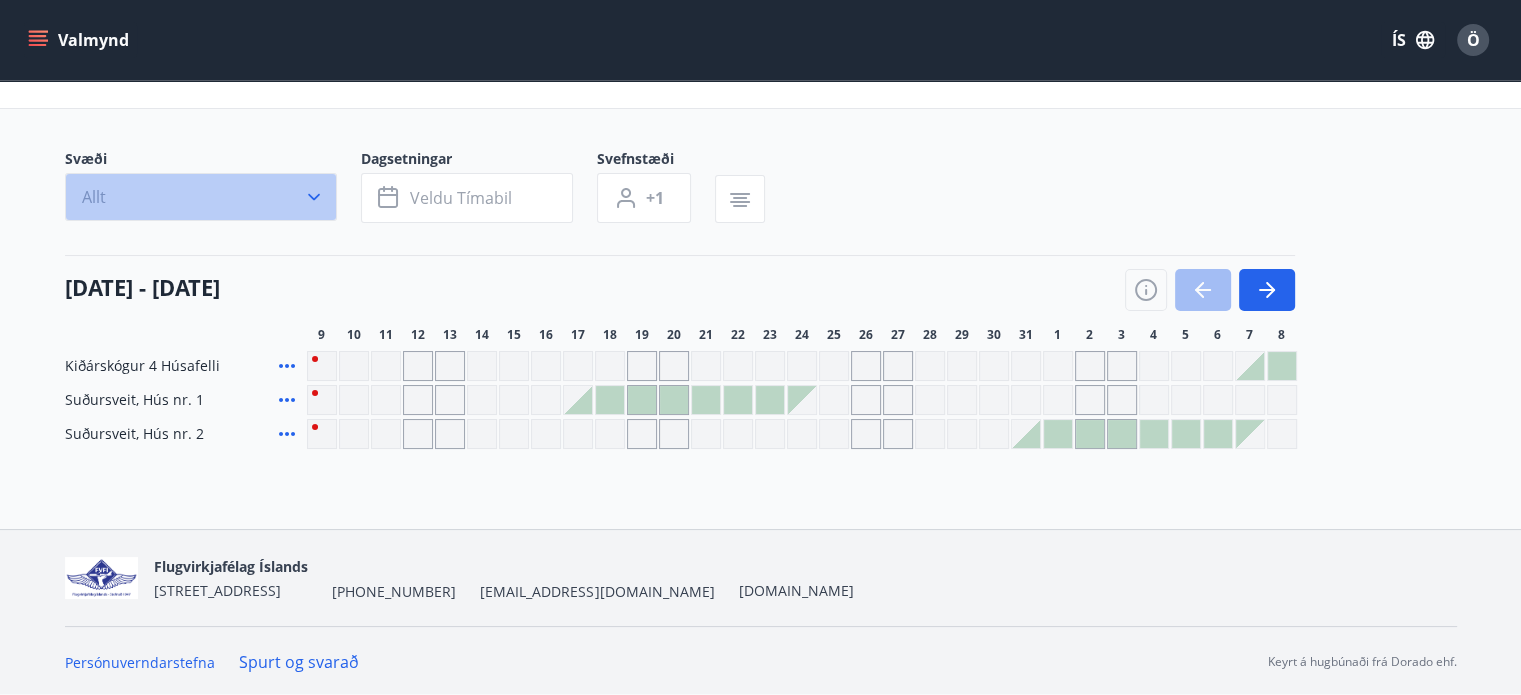 click 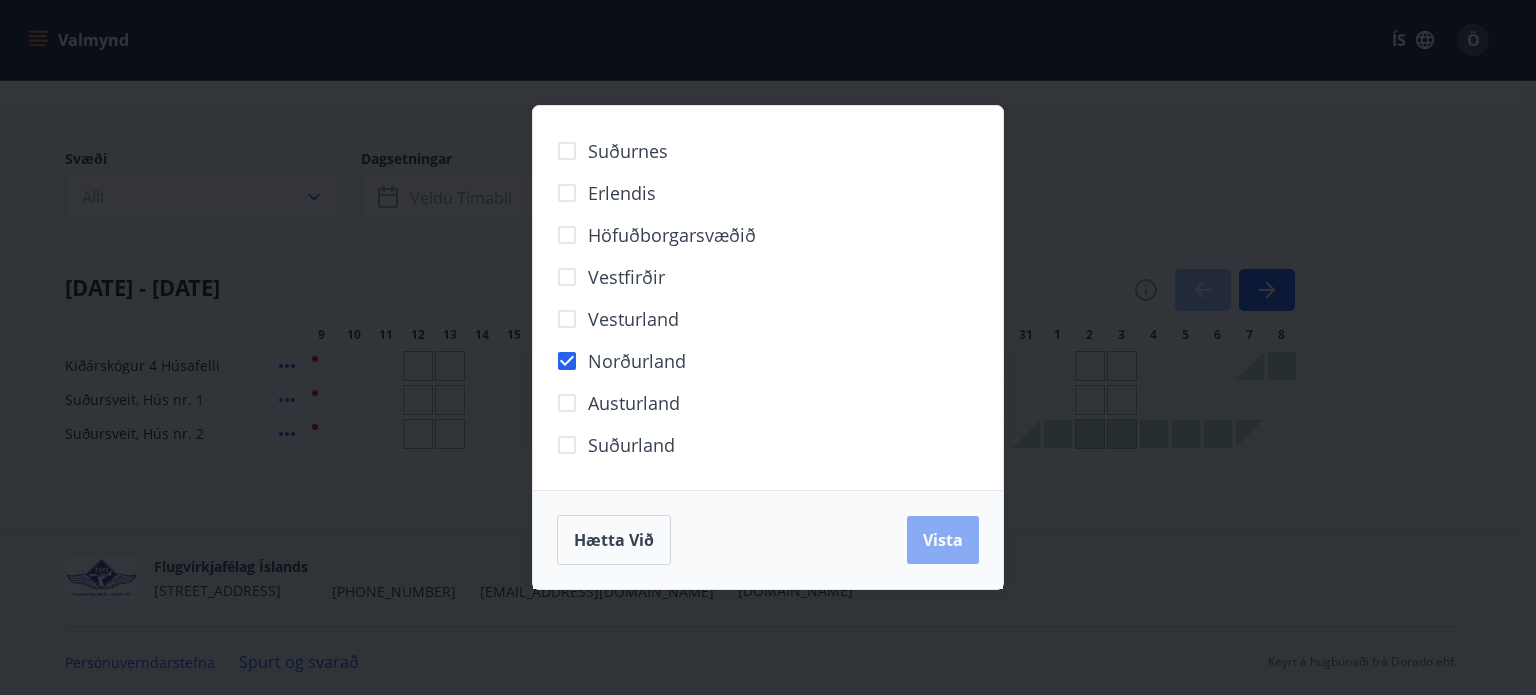click on "Vista" at bounding box center (943, 540) 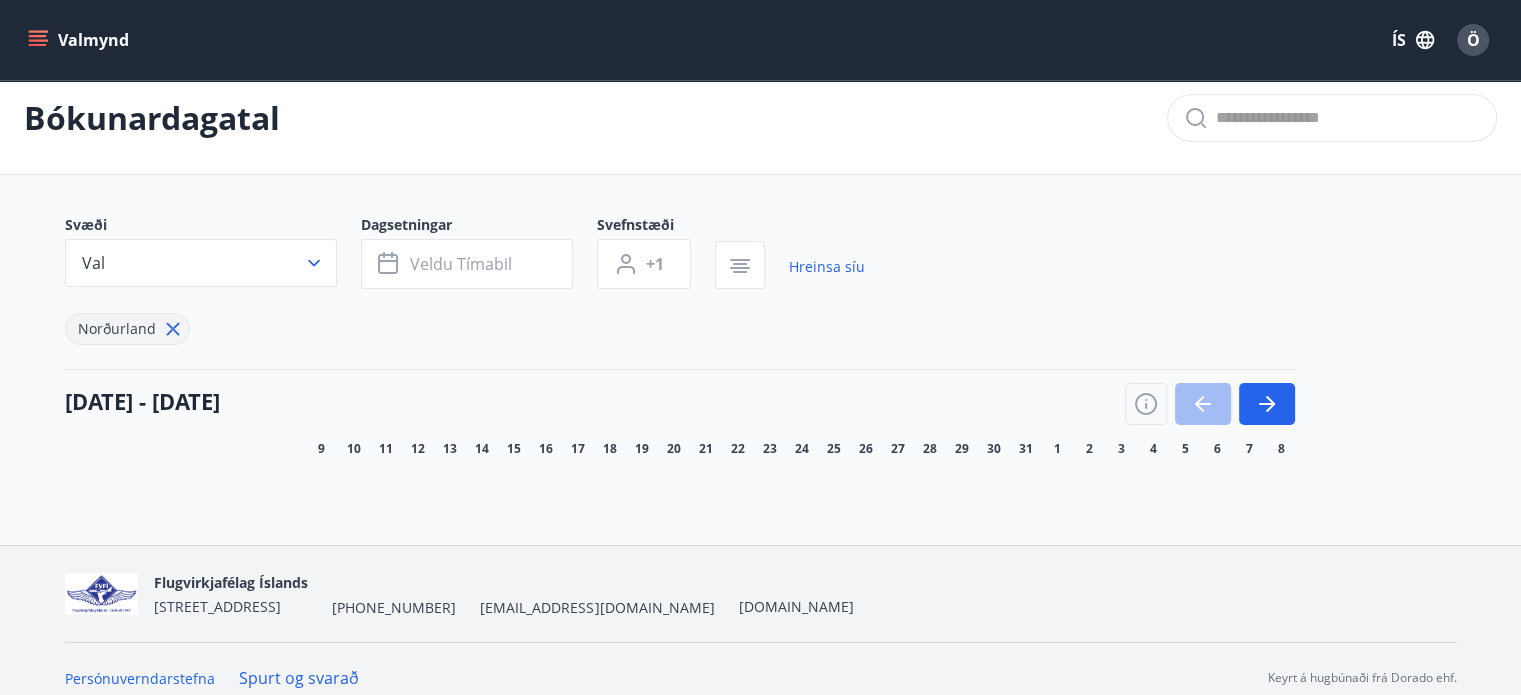 scroll, scrollTop: 35, scrollLeft: 0, axis: vertical 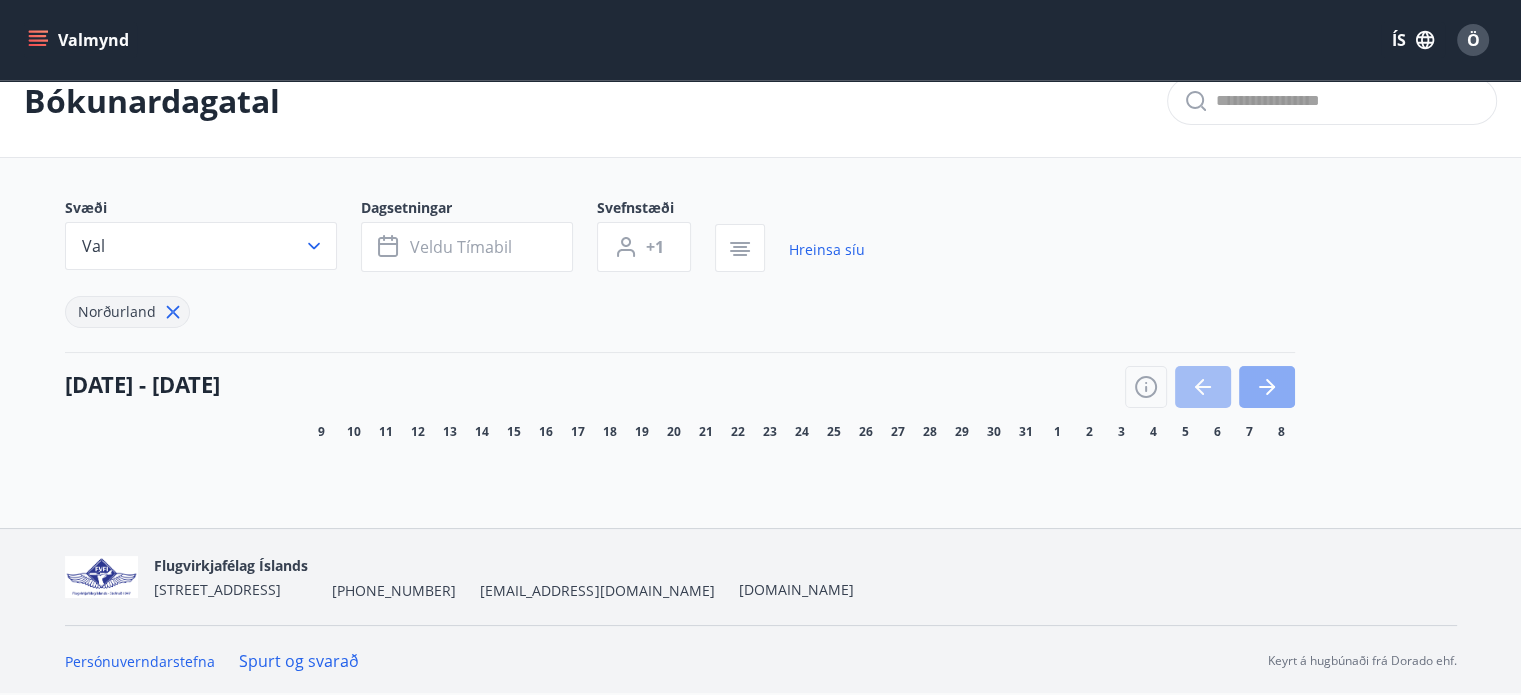 click 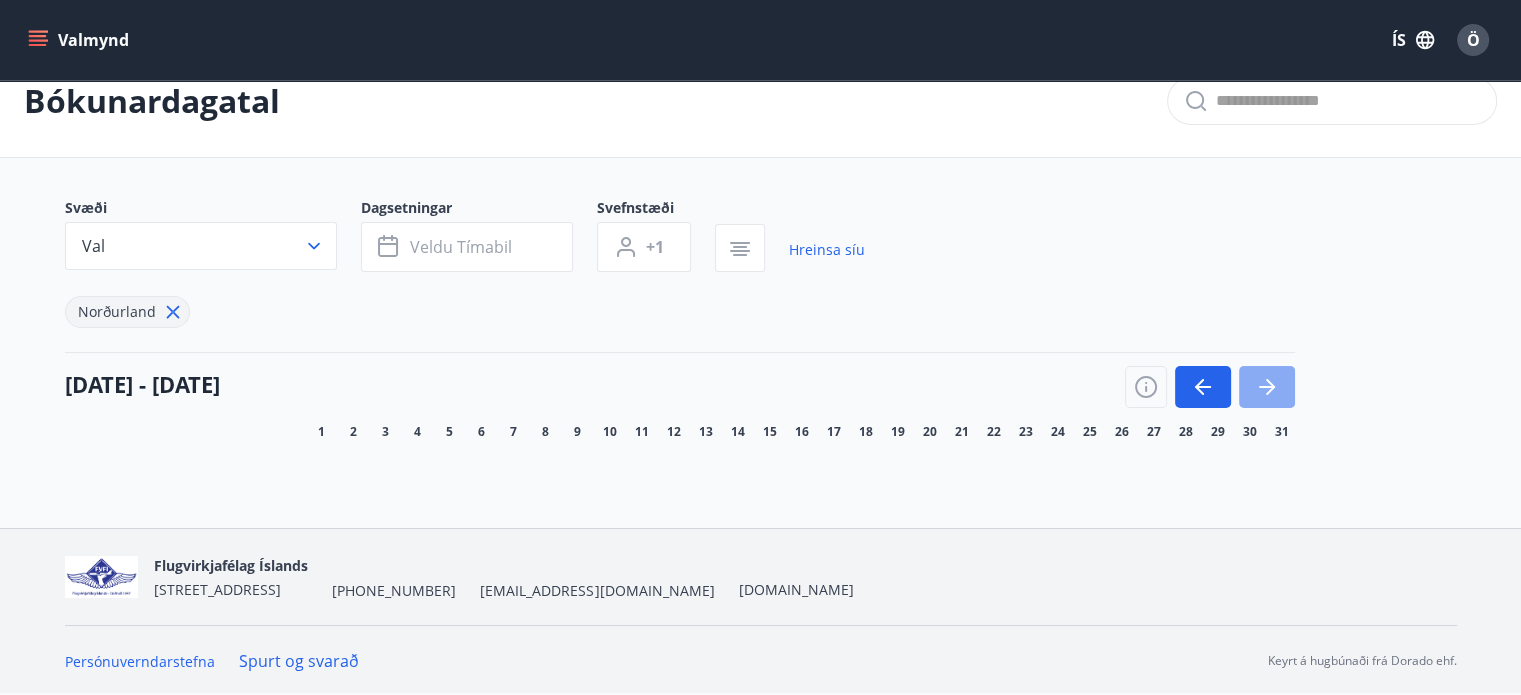 click 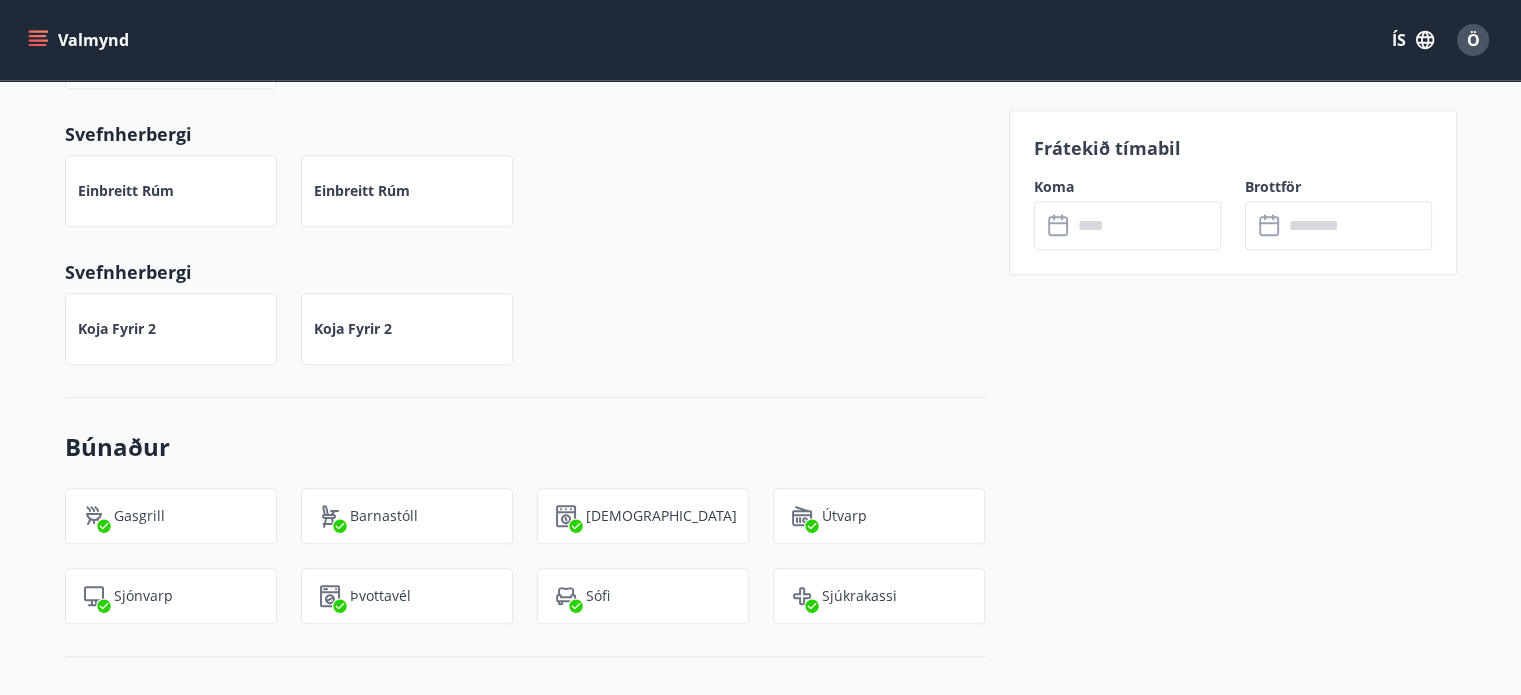 scroll, scrollTop: 1300, scrollLeft: 0, axis: vertical 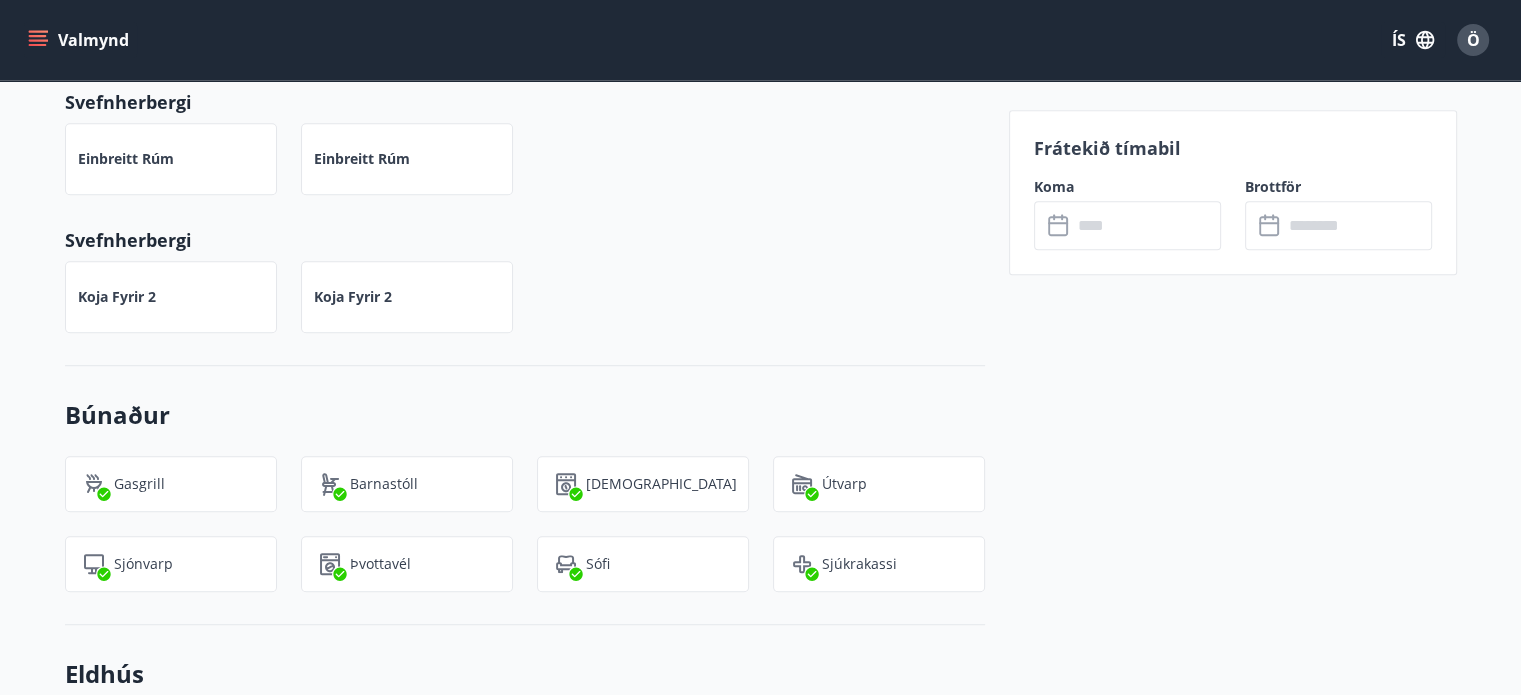 click on "Sjónvarp" at bounding box center [143, 564] 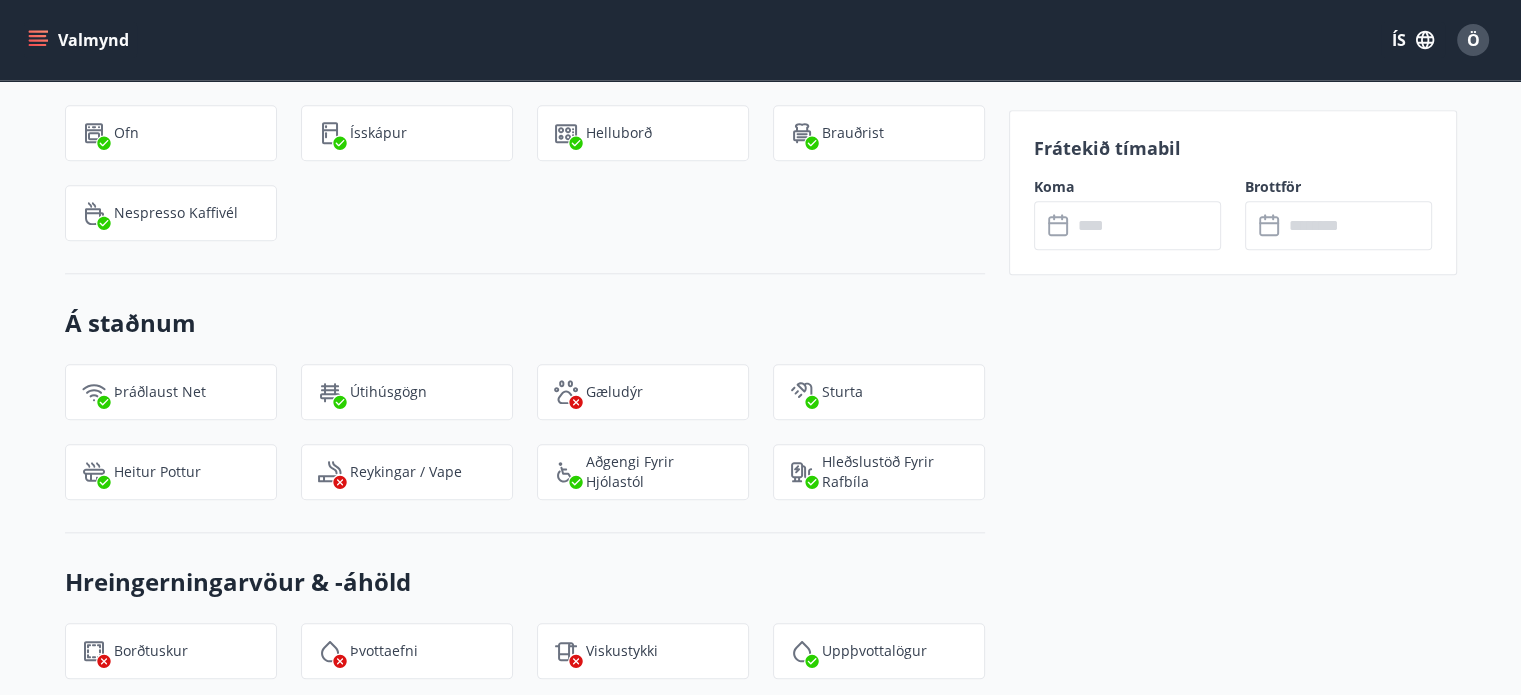 scroll, scrollTop: 2100, scrollLeft: 0, axis: vertical 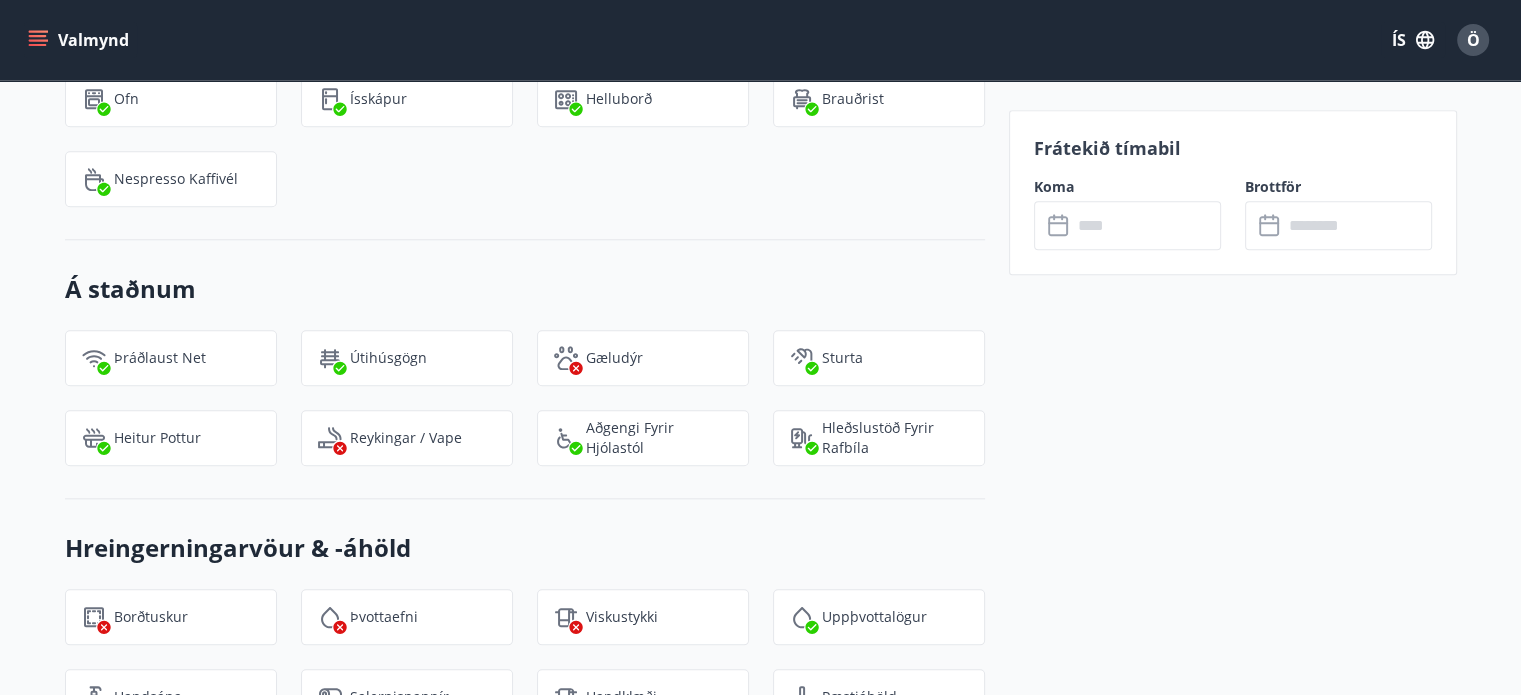 click on "Hleðslustöð fyrir rafbíla" at bounding box center (895, 438) 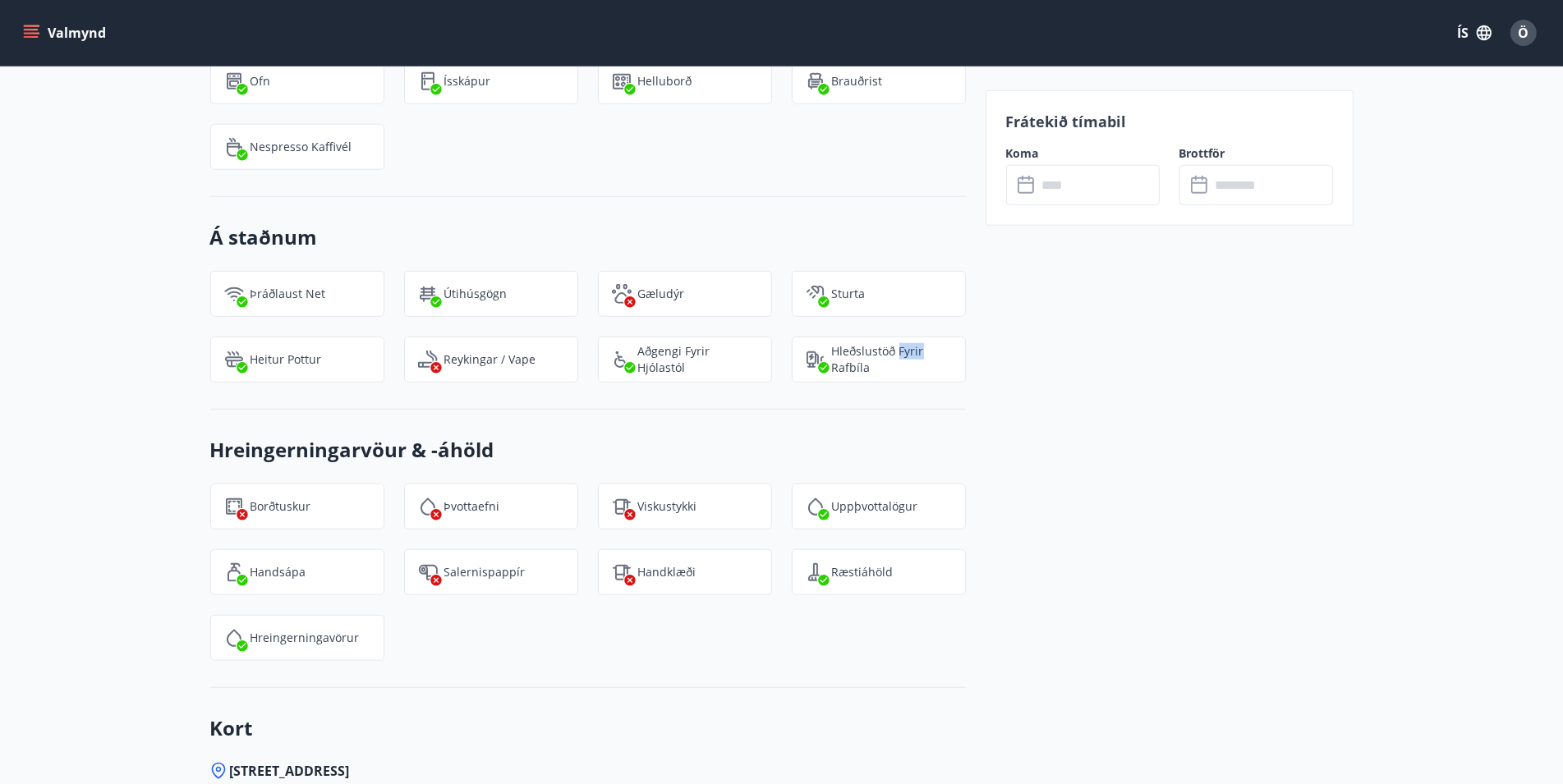 click on "Þráðlaust net Útihúsgögn Gæludýr Sturta Heitur pottur Reykingar / Vape Aðgengi fyrir hjólastól Hleðslustöð fyrir rafbíla" at bounding box center [578, 317] 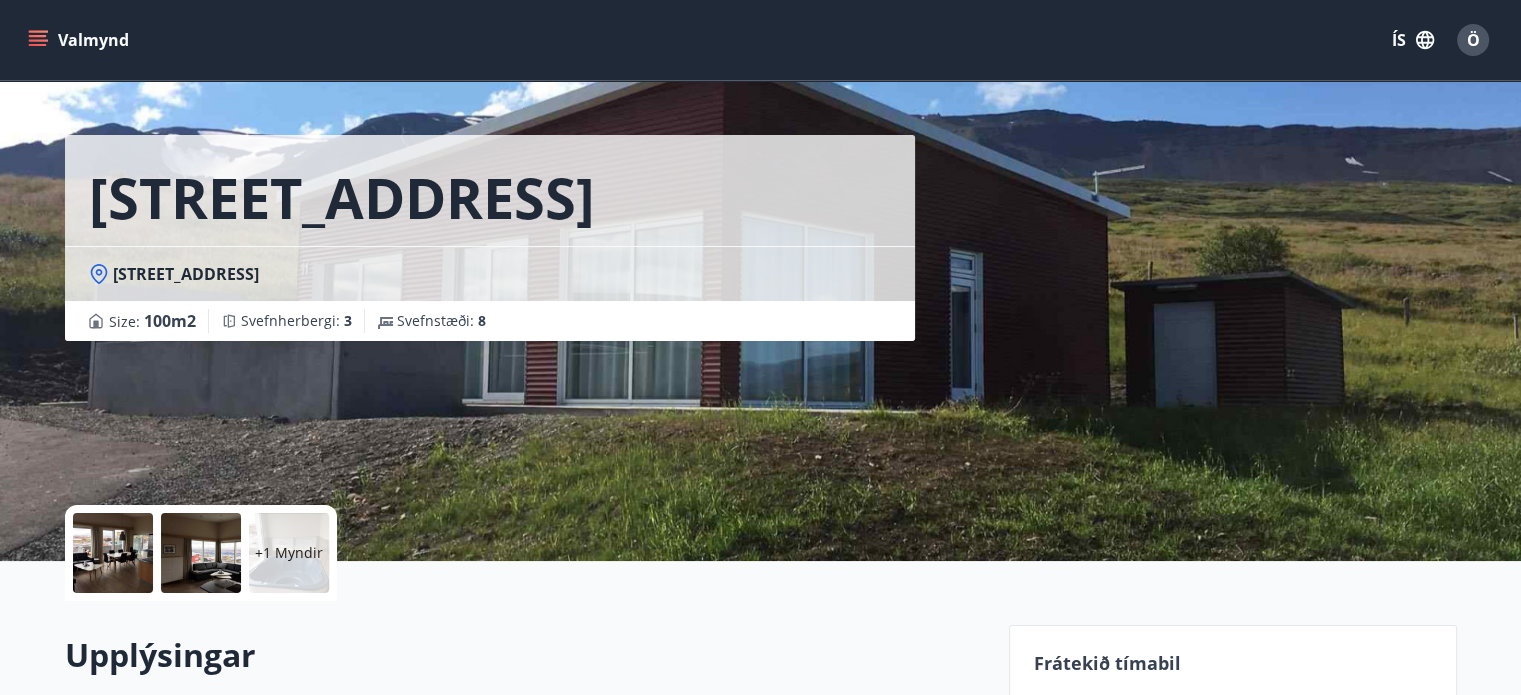 scroll, scrollTop: 0, scrollLeft: 0, axis: both 